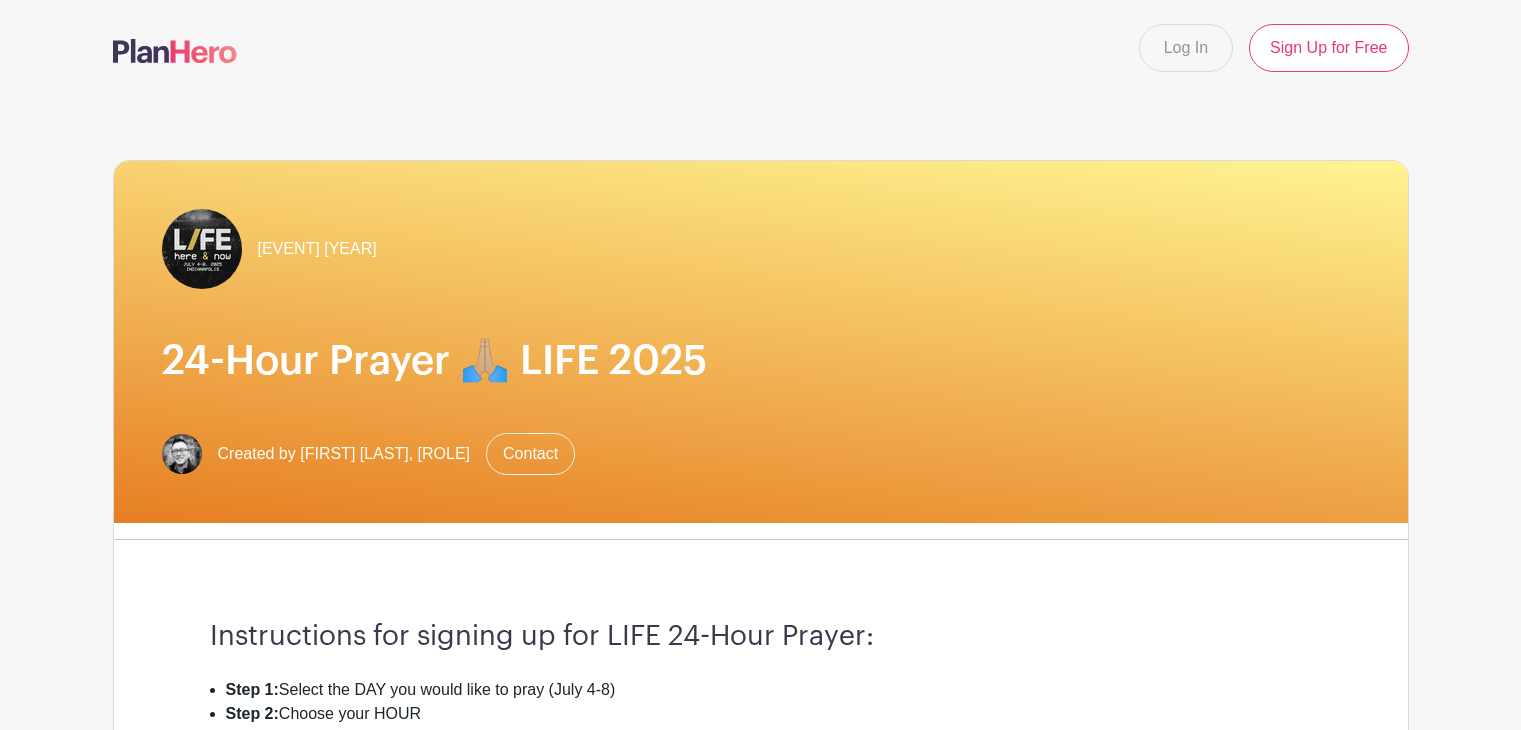 scroll, scrollTop: 0, scrollLeft: 0, axis: both 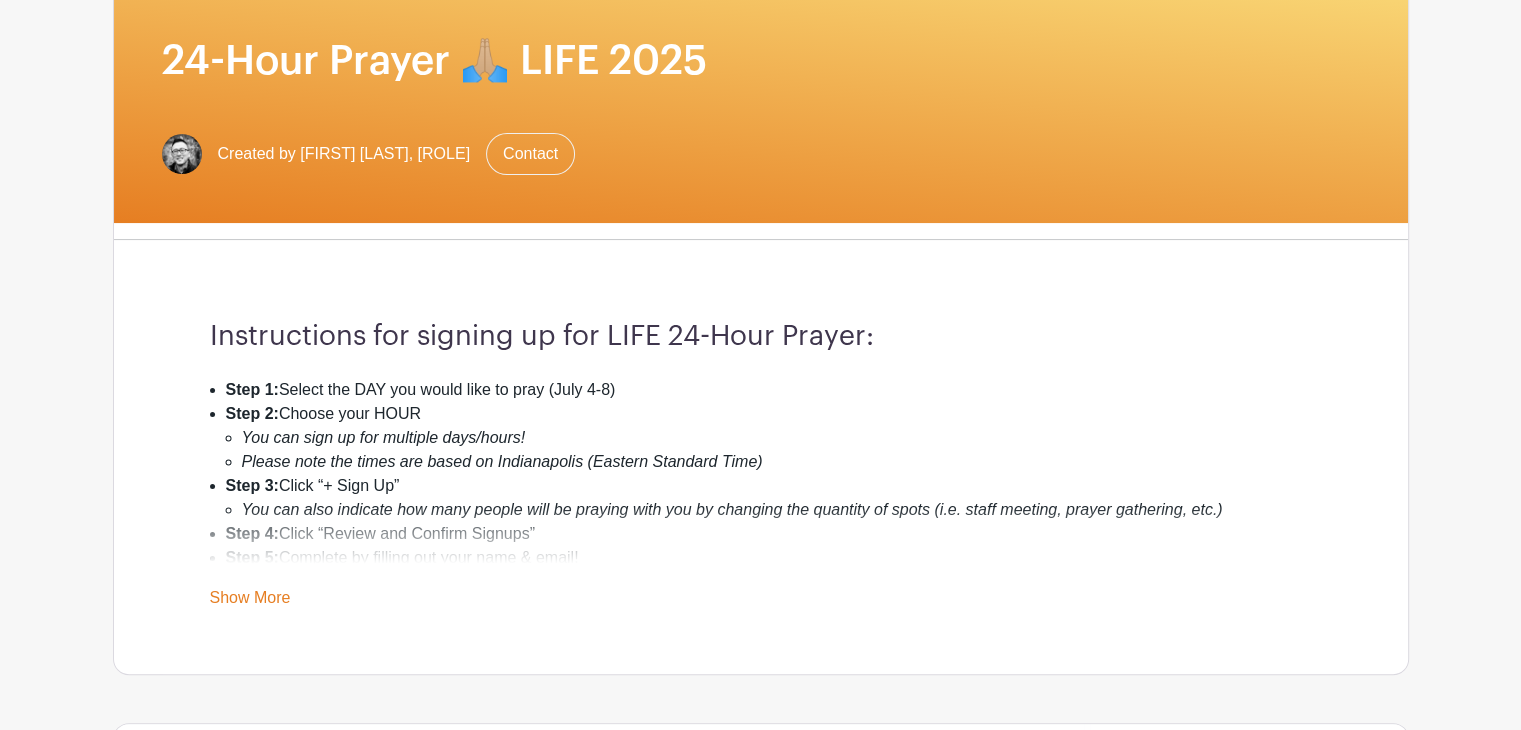 click on "Show More" at bounding box center (250, 601) 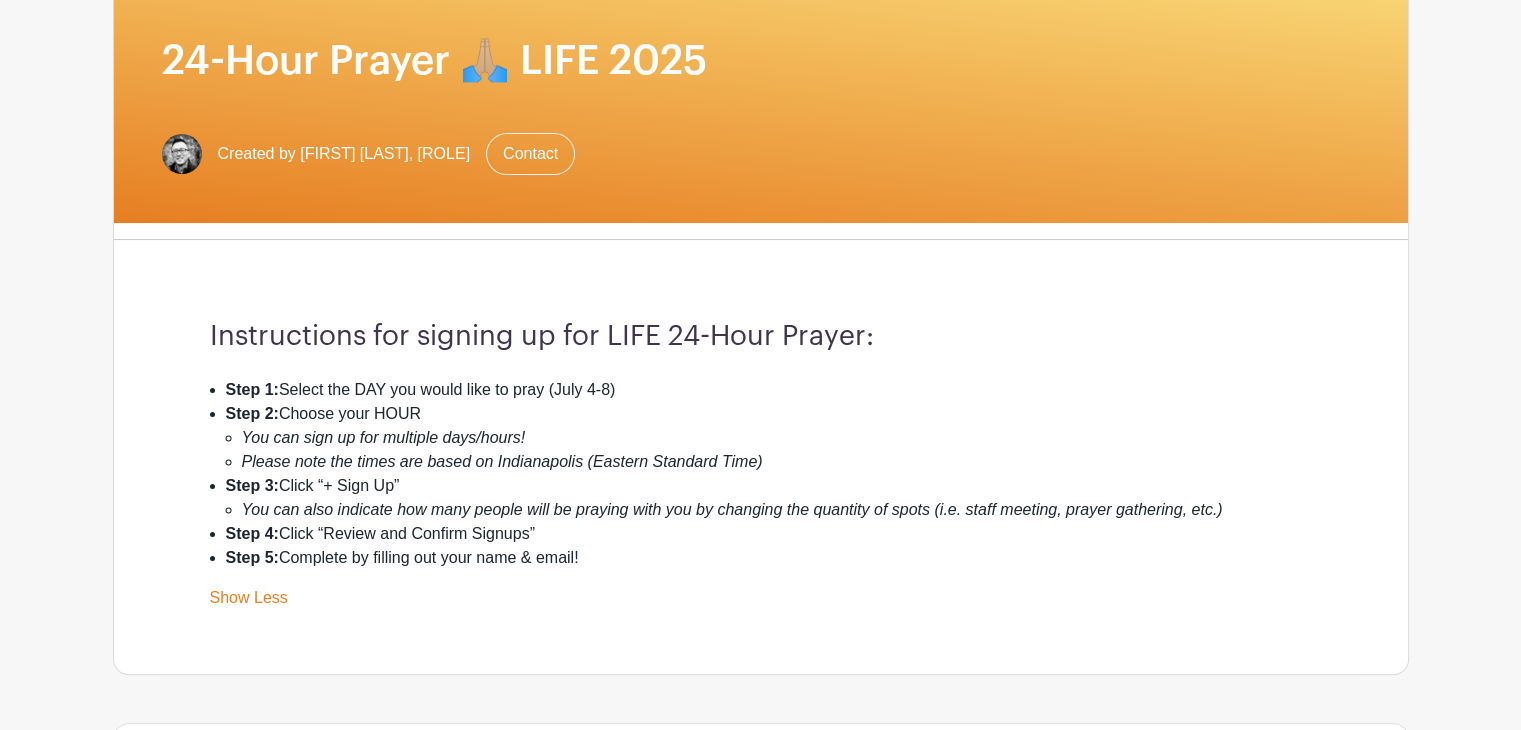 drag, startPoint x: 340, startPoint y: 391, endPoint x: 618, endPoint y: 559, distance: 324.81995 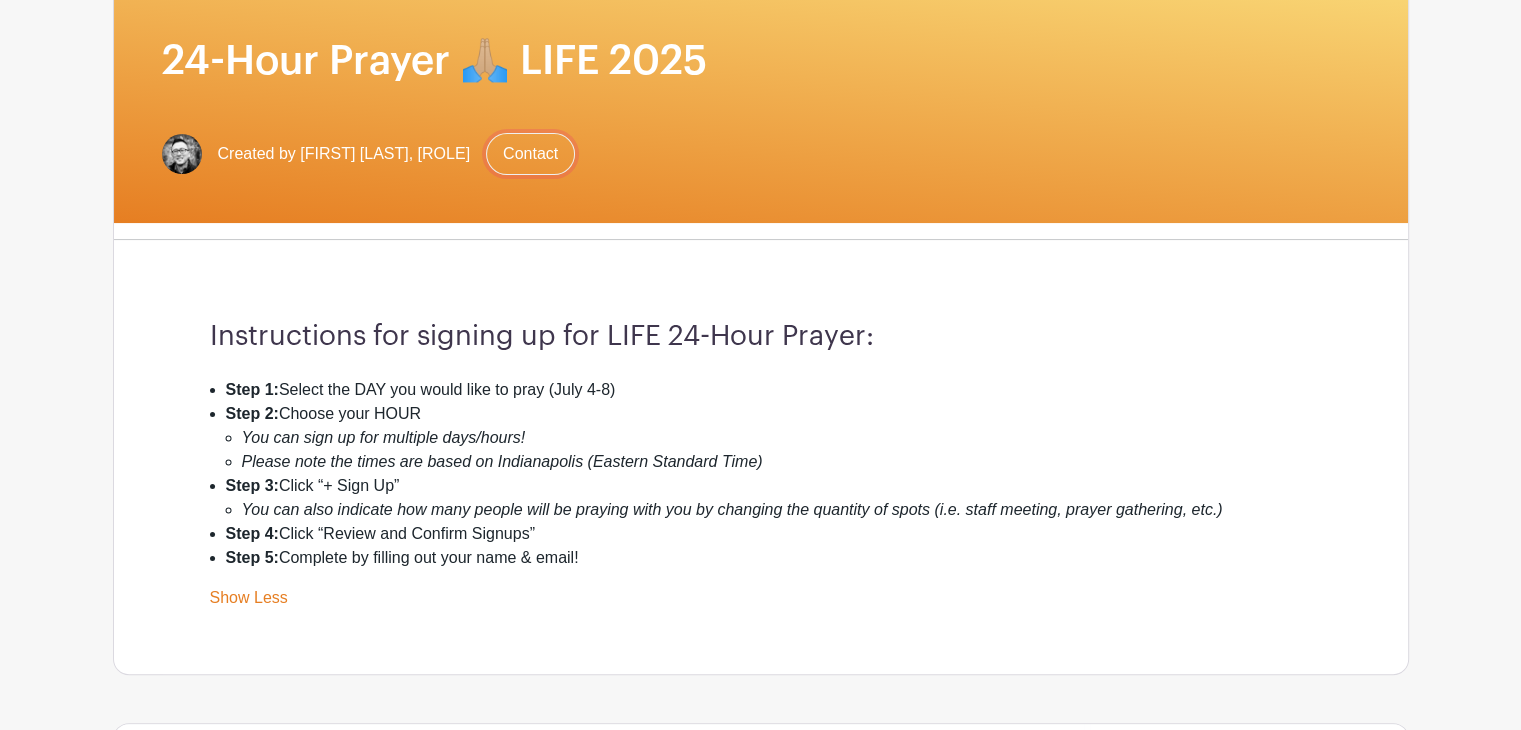 click on "Contact" at bounding box center (530, 154) 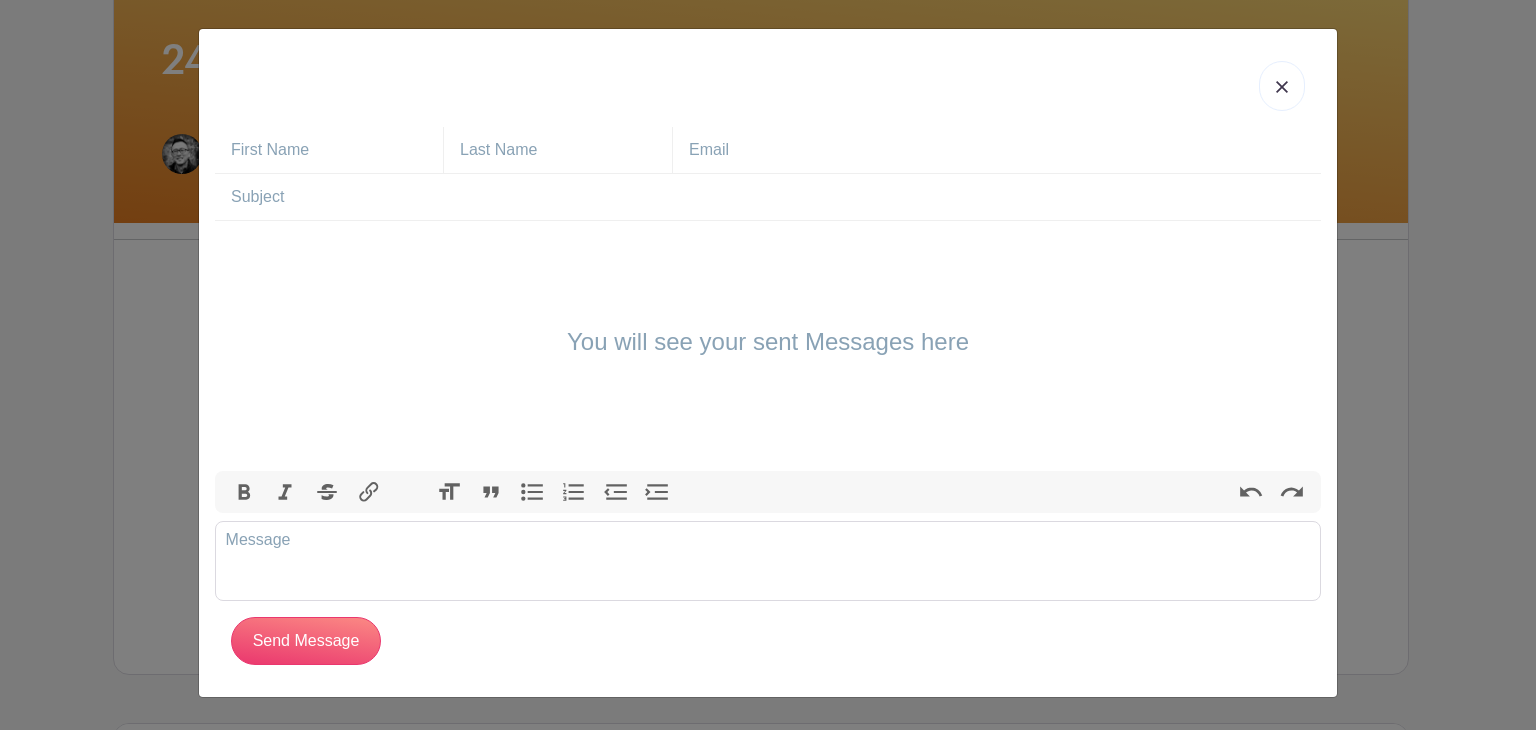 click at bounding box center [1282, 86] 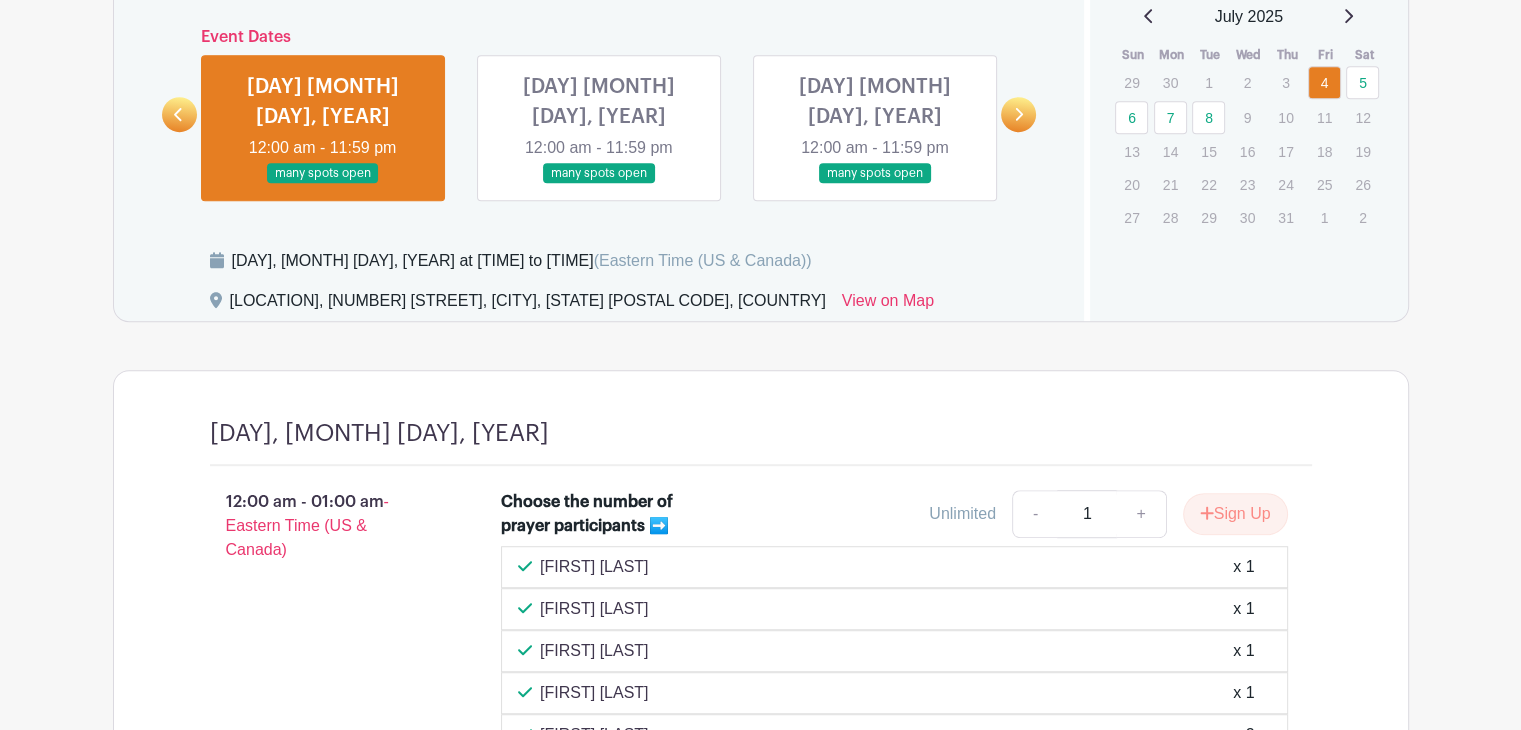 scroll, scrollTop: 900, scrollLeft: 0, axis: vertical 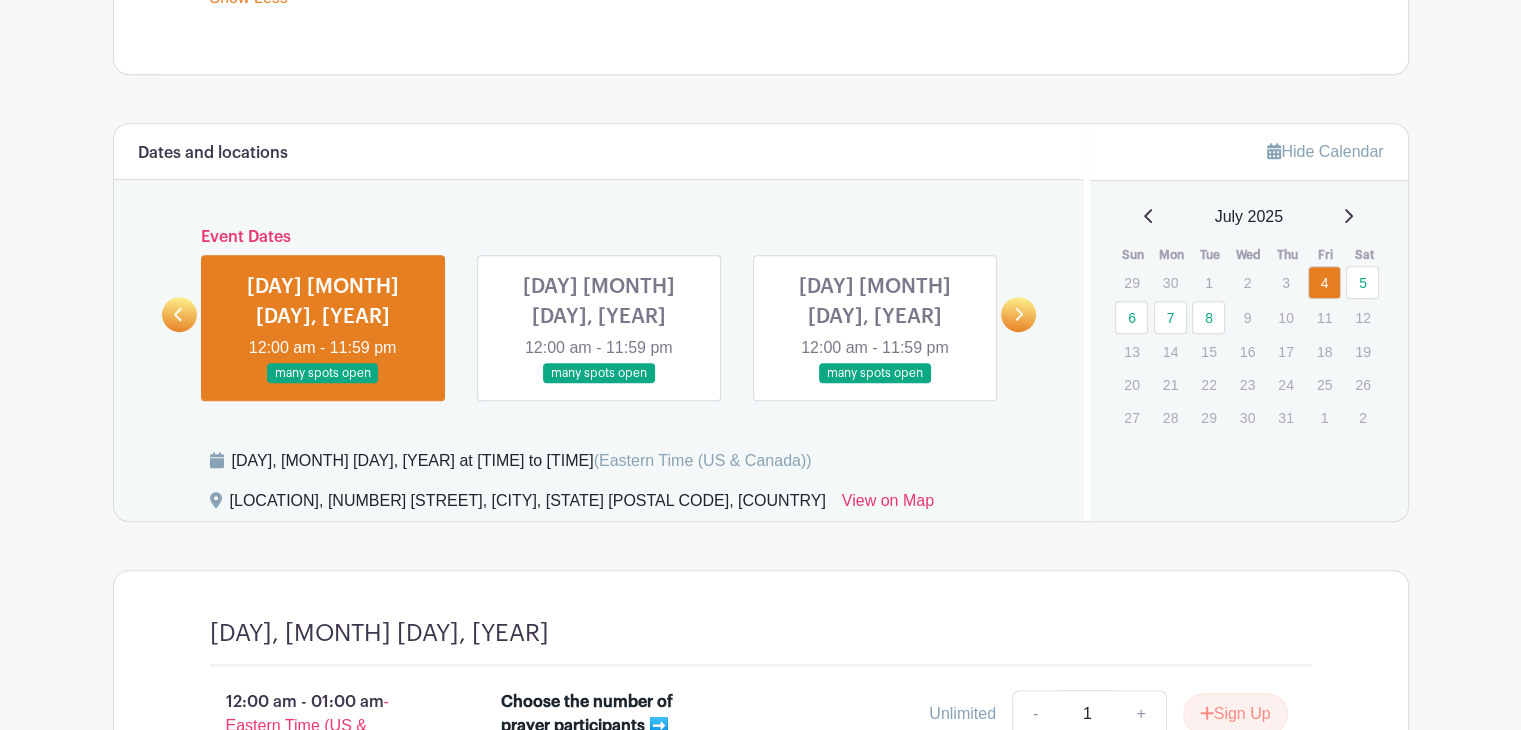 click at bounding box center [599, 384] 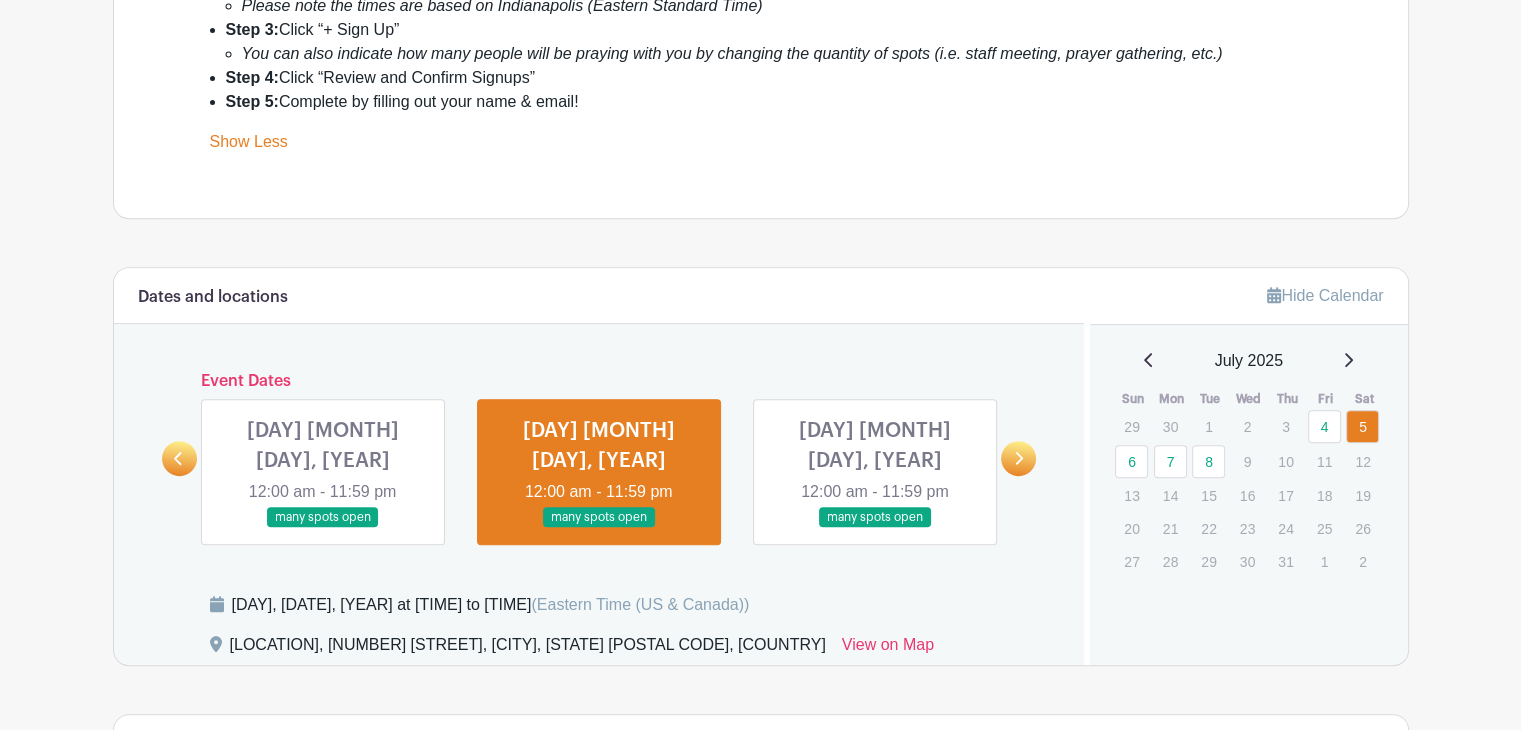 scroll, scrollTop: 1000, scrollLeft: 0, axis: vertical 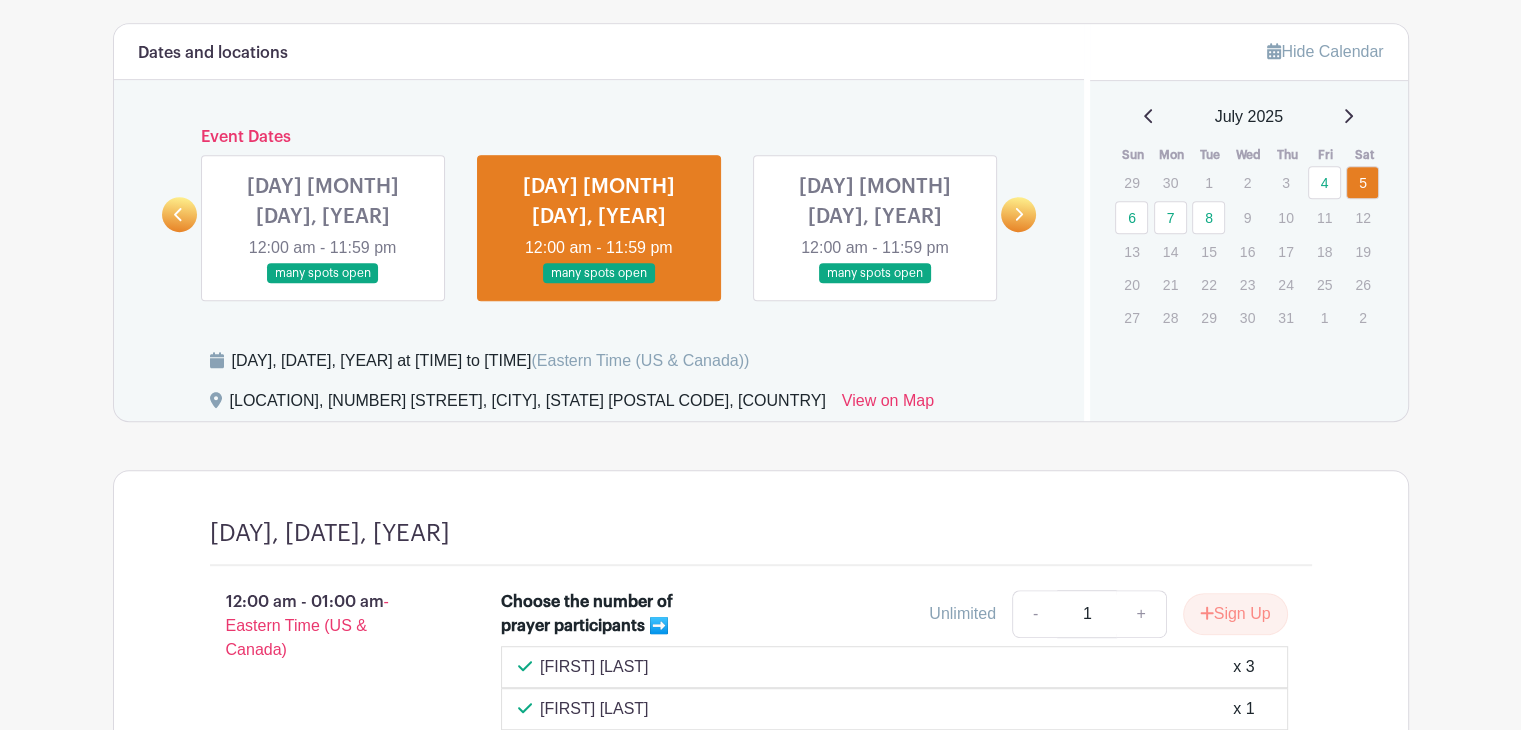 click at bounding box center (875, 284) 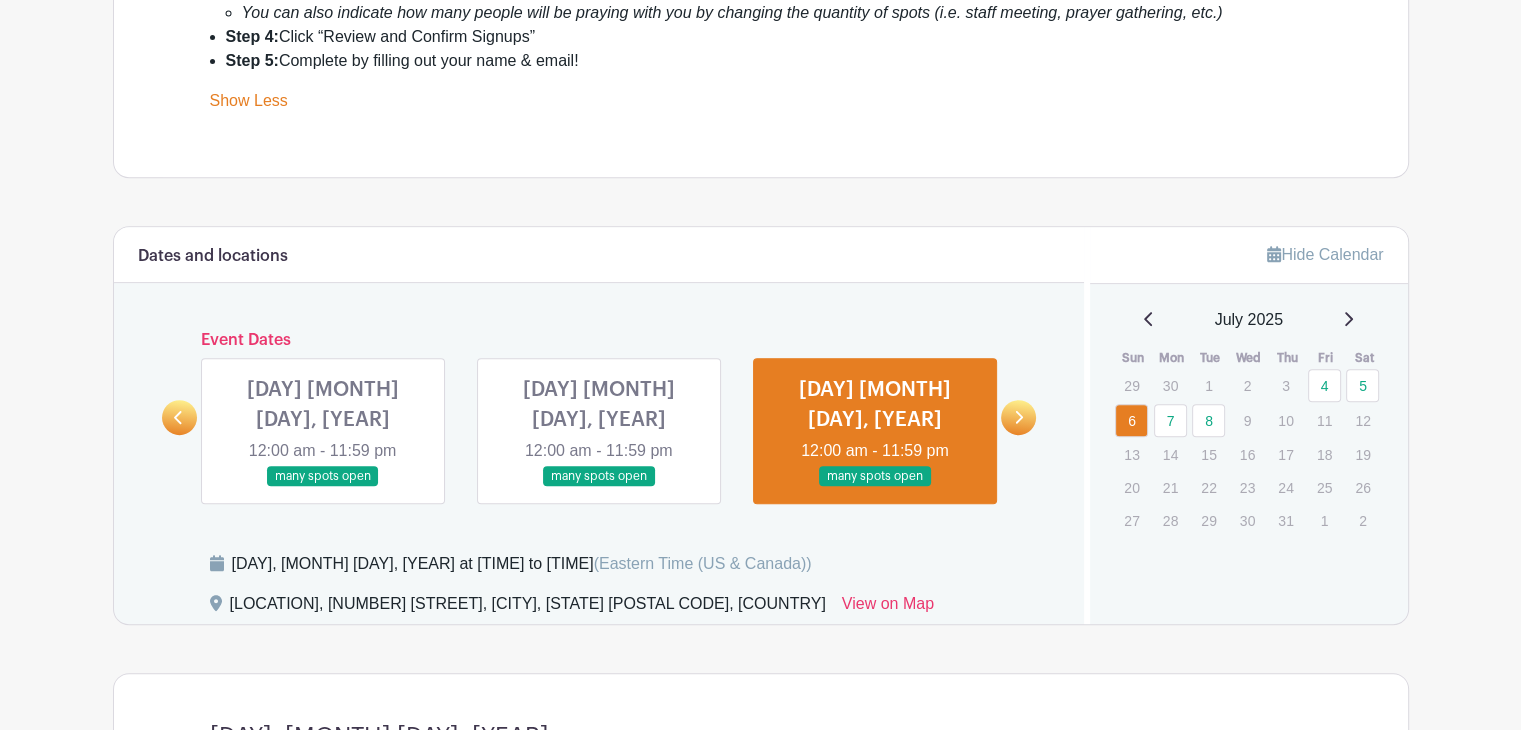 scroll, scrollTop: 800, scrollLeft: 0, axis: vertical 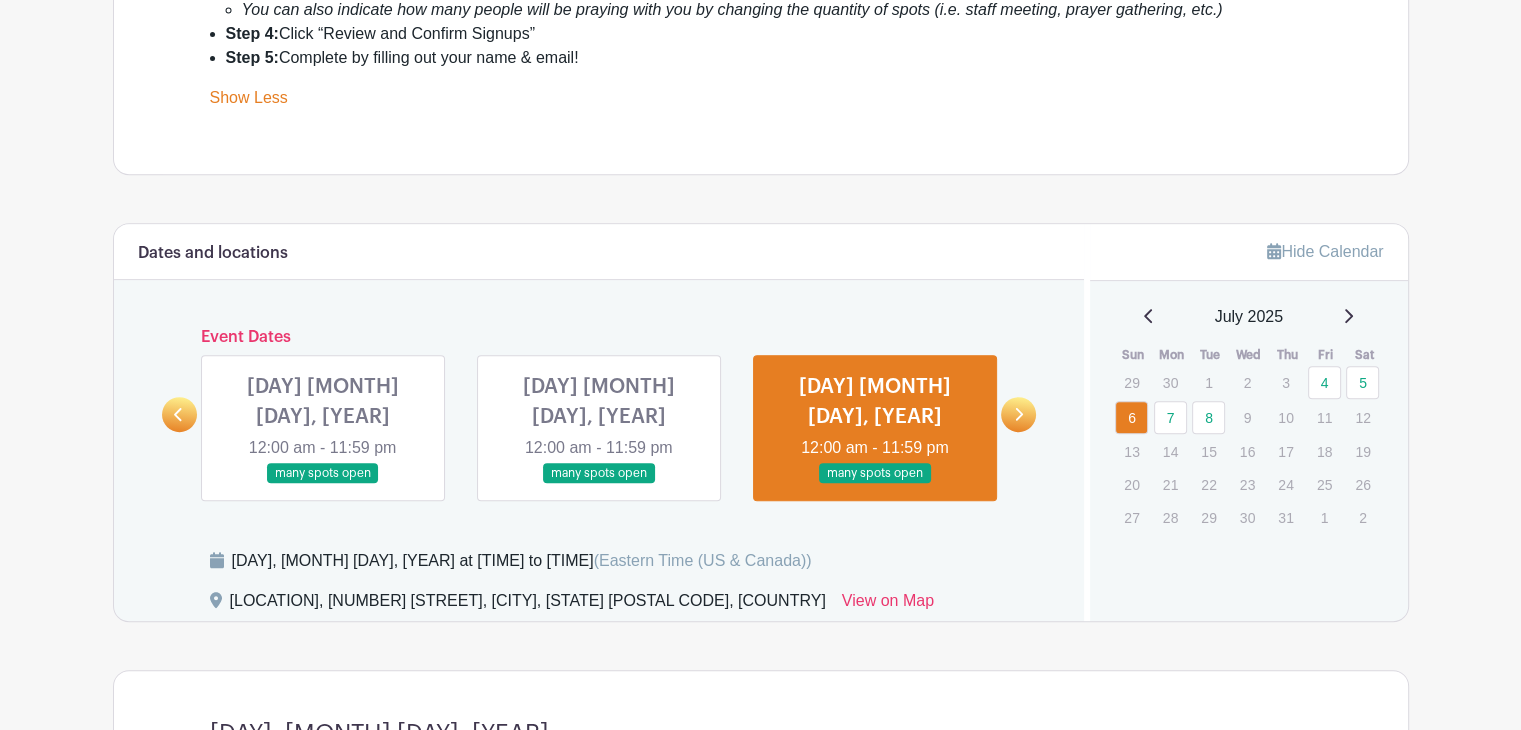 click at bounding box center [1018, 414] 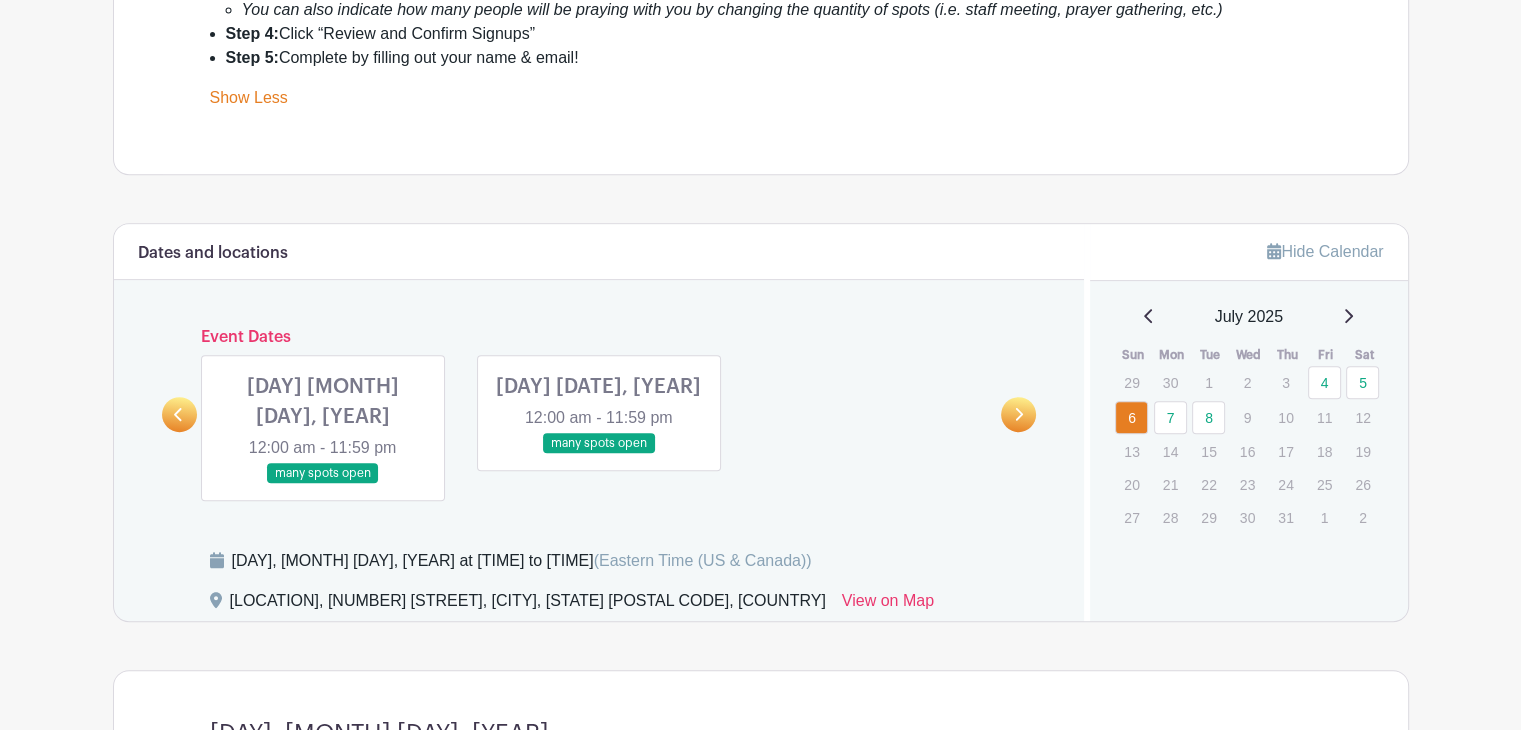 click at bounding box center (323, 484) 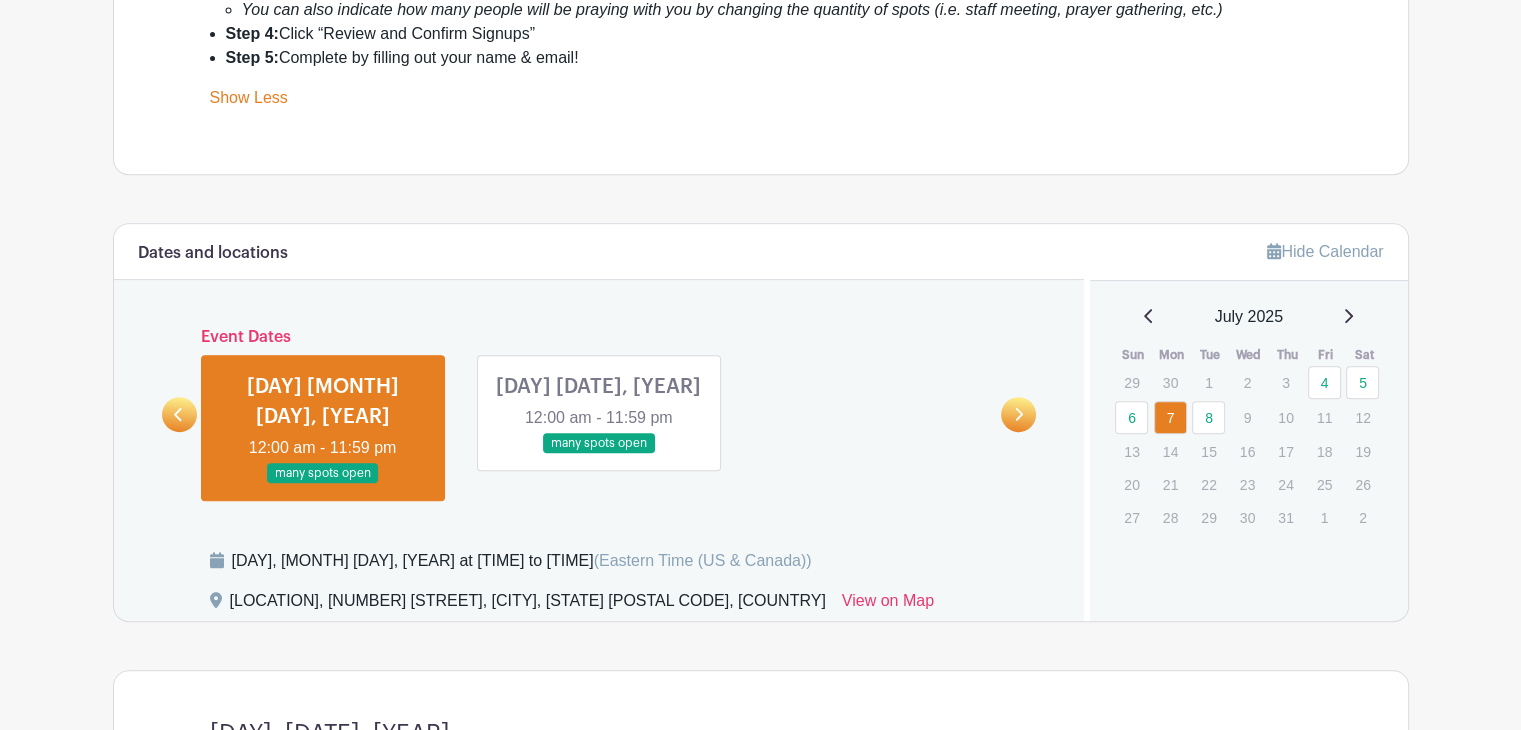 click at bounding box center [323, 484] 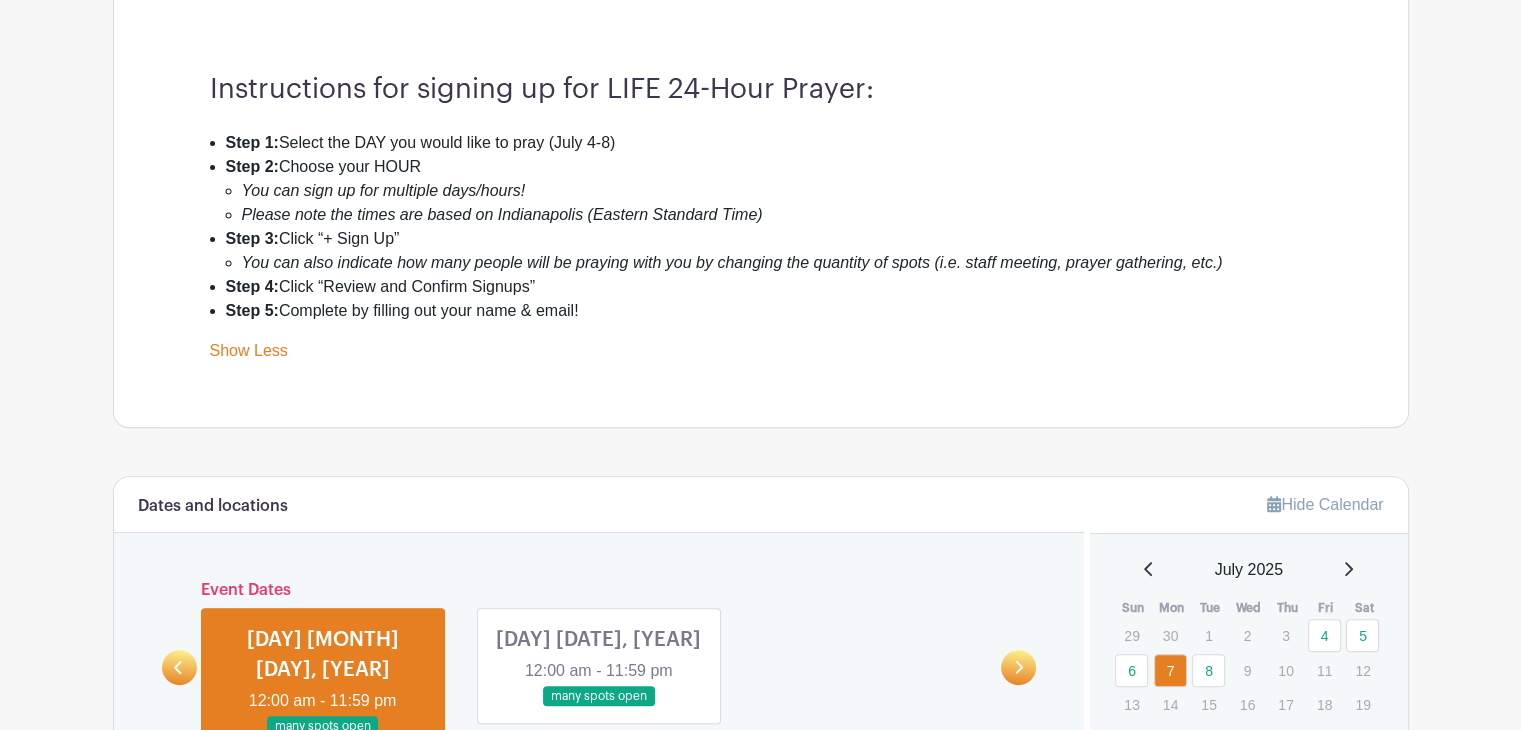 scroll, scrollTop: 700, scrollLeft: 0, axis: vertical 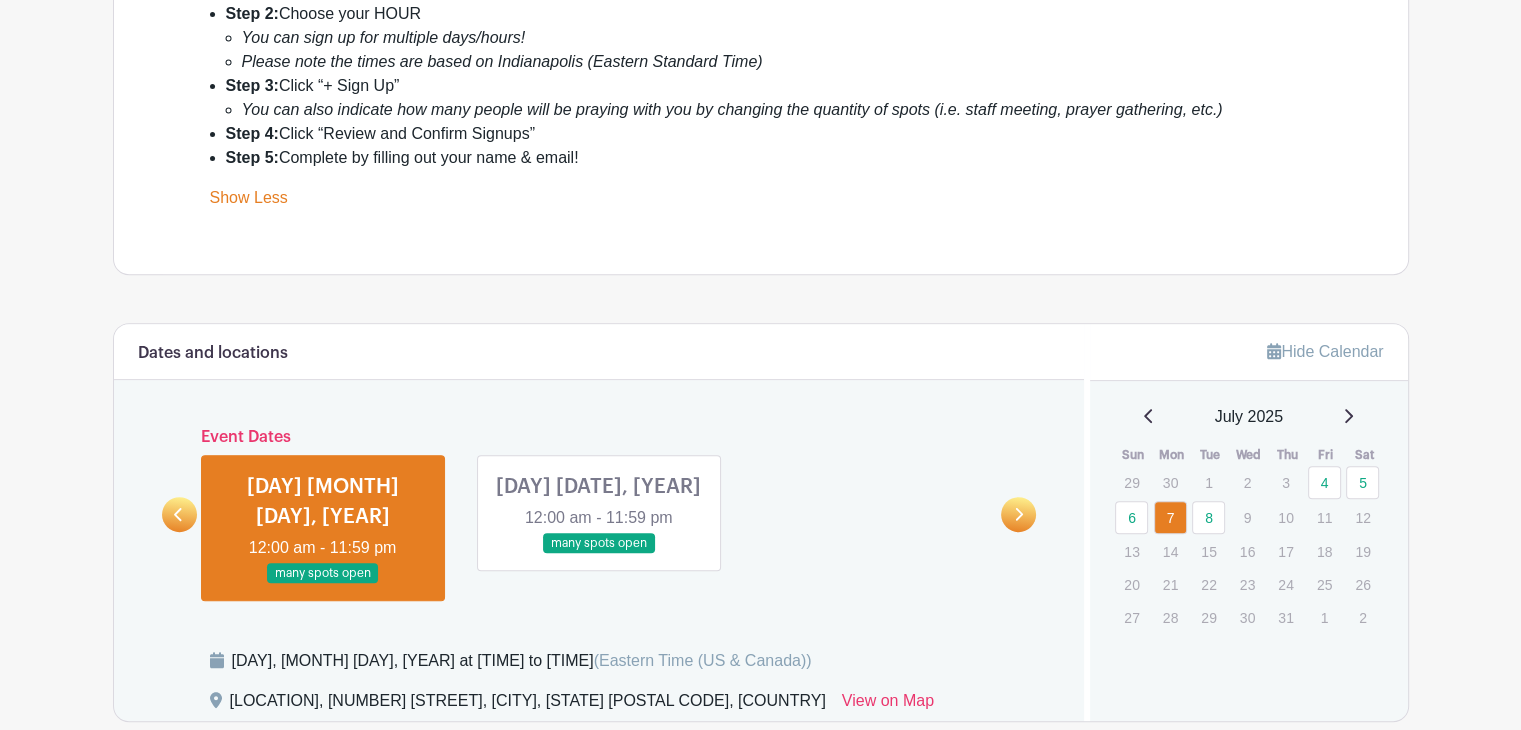 click at bounding box center [599, 554] 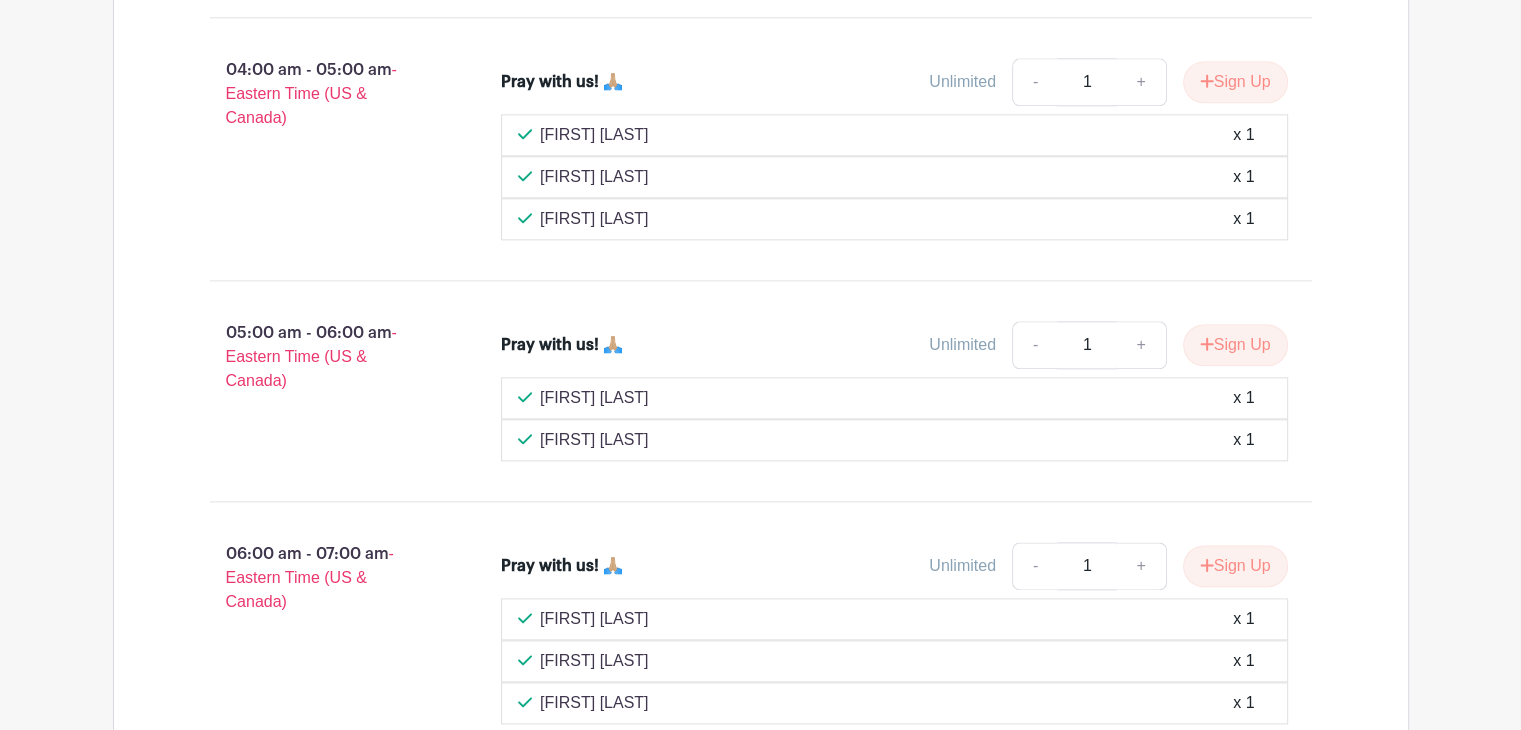 scroll, scrollTop: 2481, scrollLeft: 0, axis: vertical 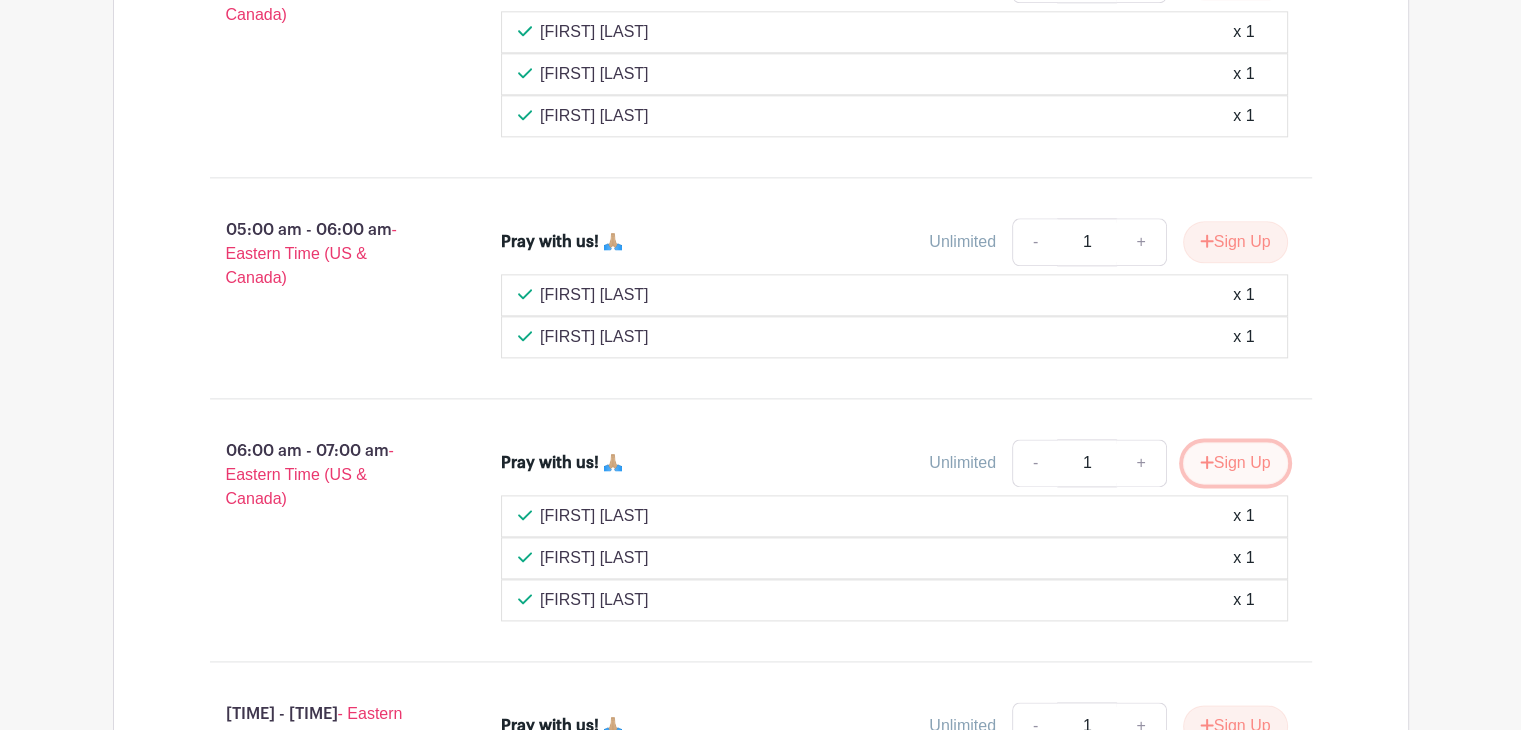 click on "Sign Up" at bounding box center (1235, 463) 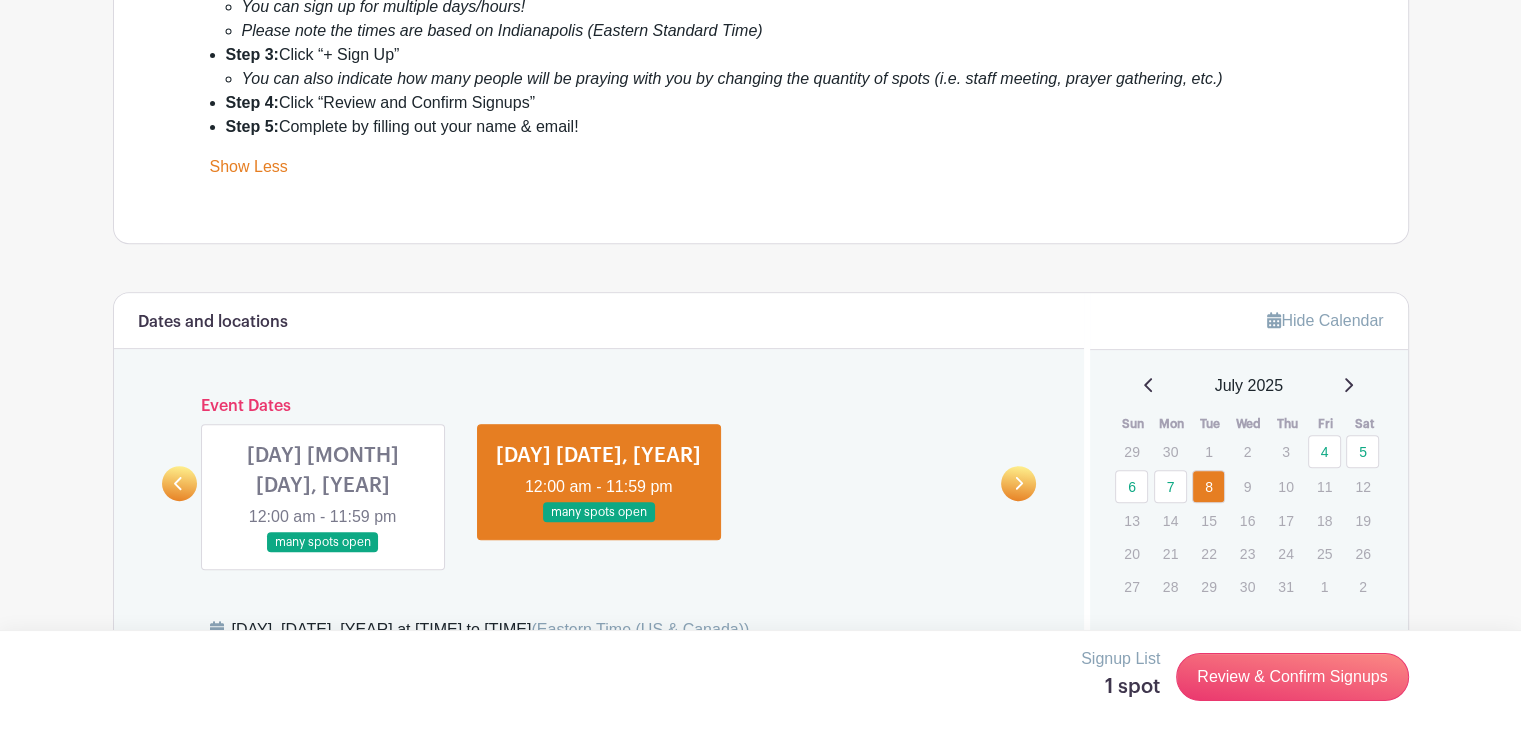 scroll, scrollTop: 1000, scrollLeft: 0, axis: vertical 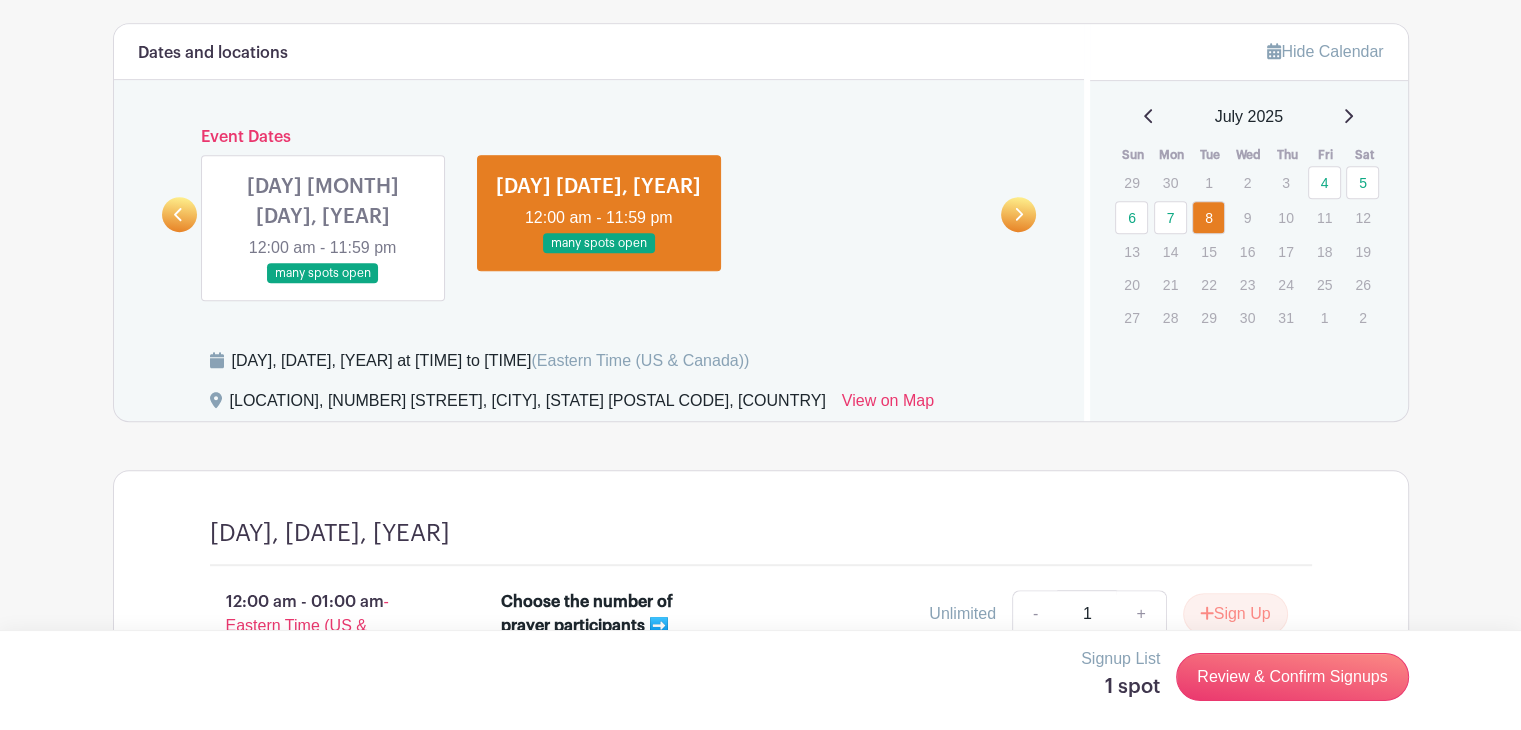 click at bounding box center [323, 284] 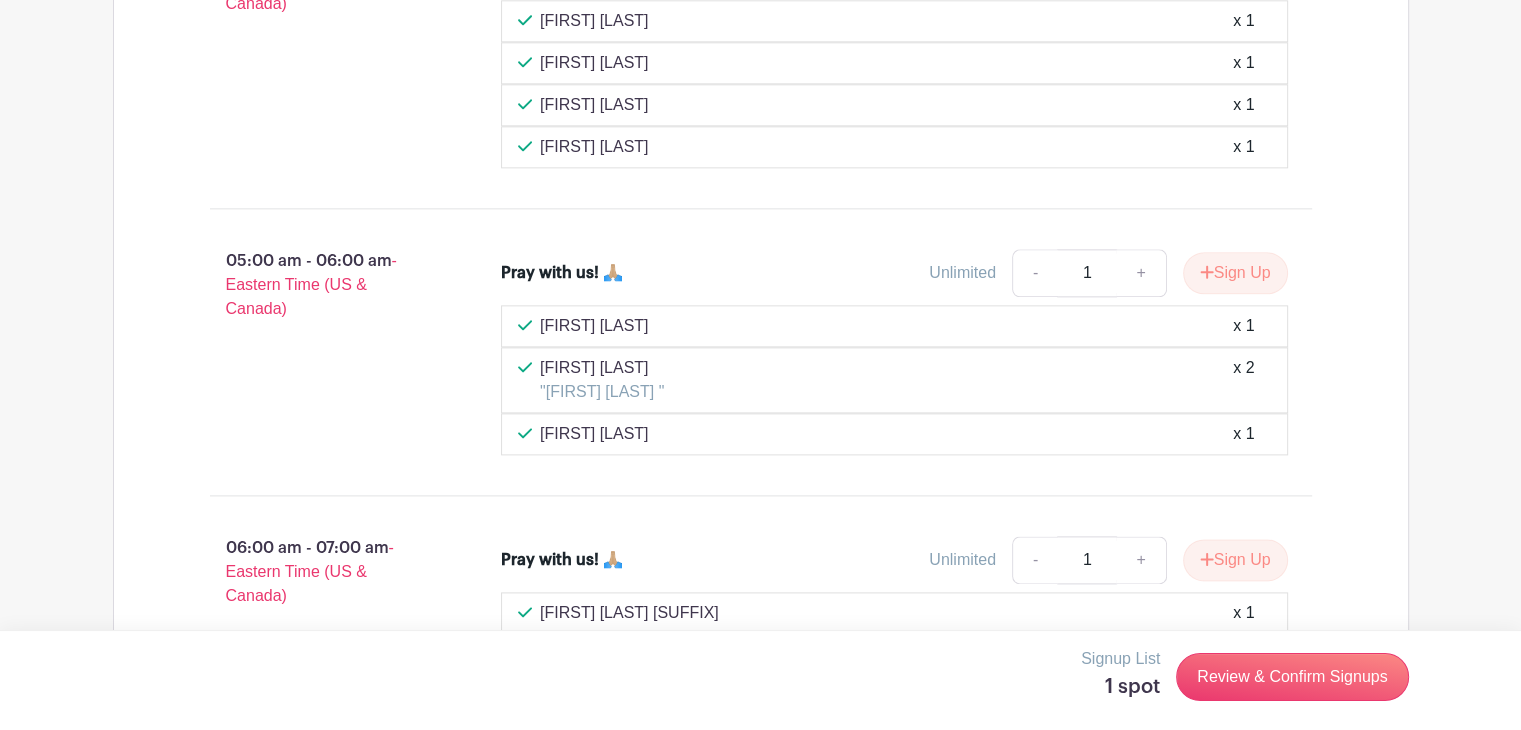 scroll, scrollTop: 2500, scrollLeft: 0, axis: vertical 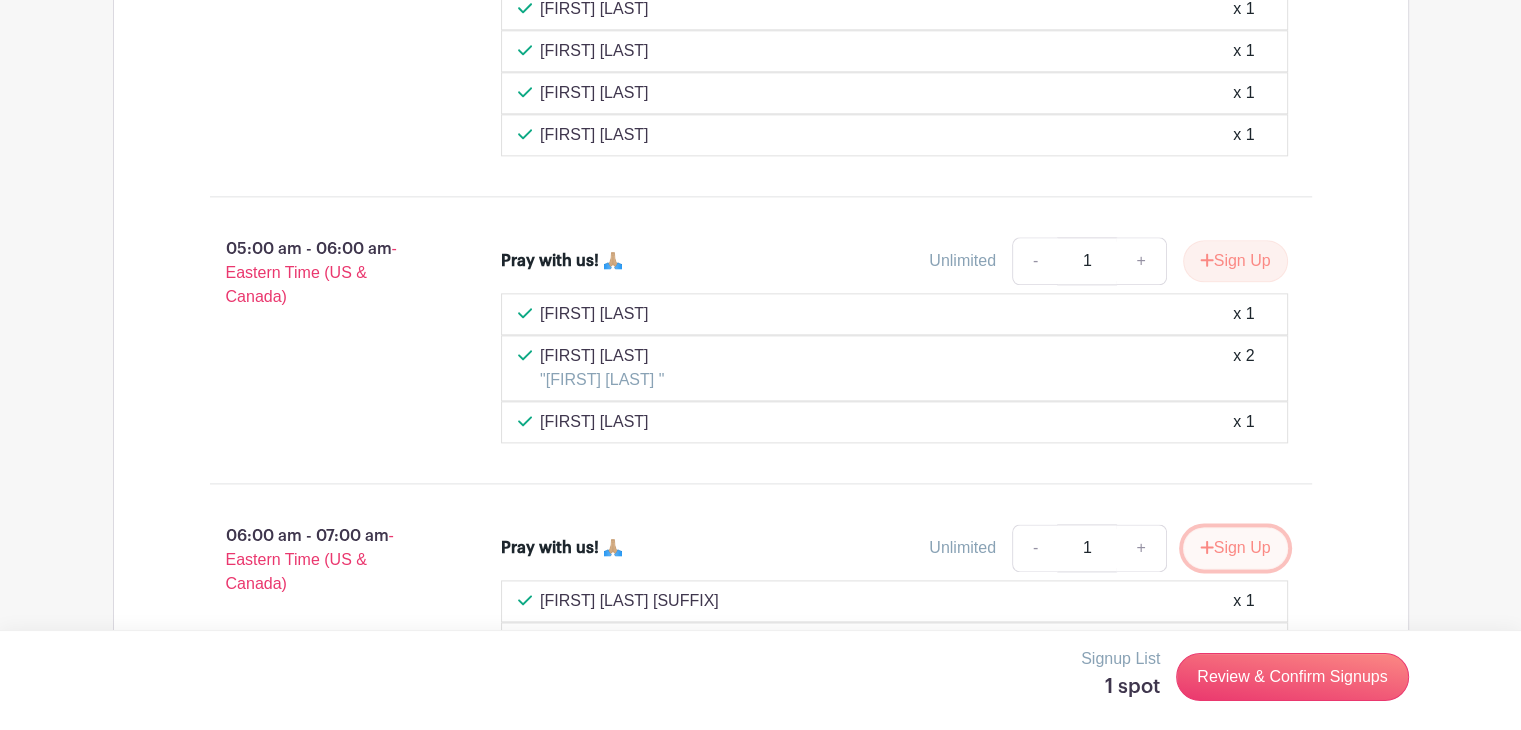 click on "Sign Up" at bounding box center [1235, 548] 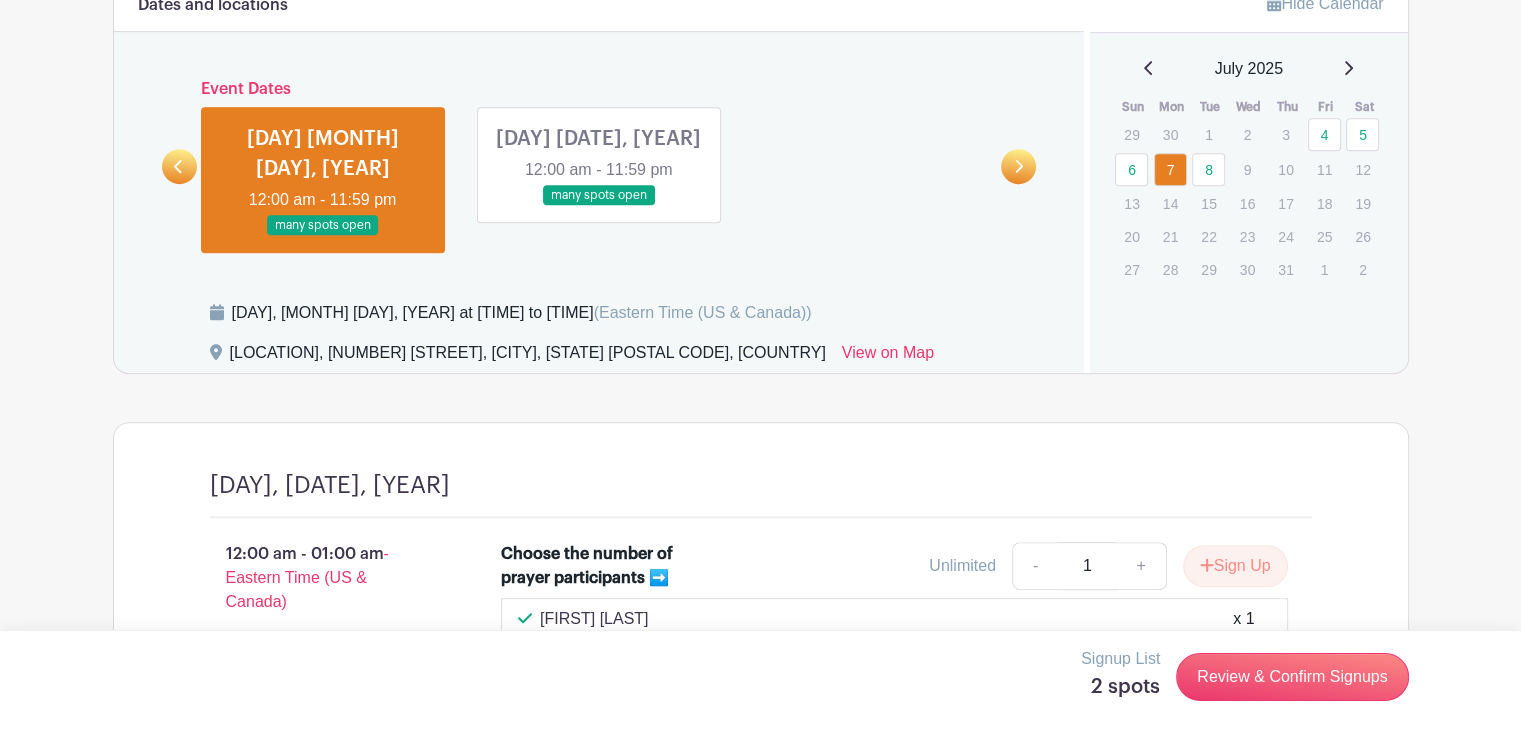 scroll, scrollTop: 800, scrollLeft: 0, axis: vertical 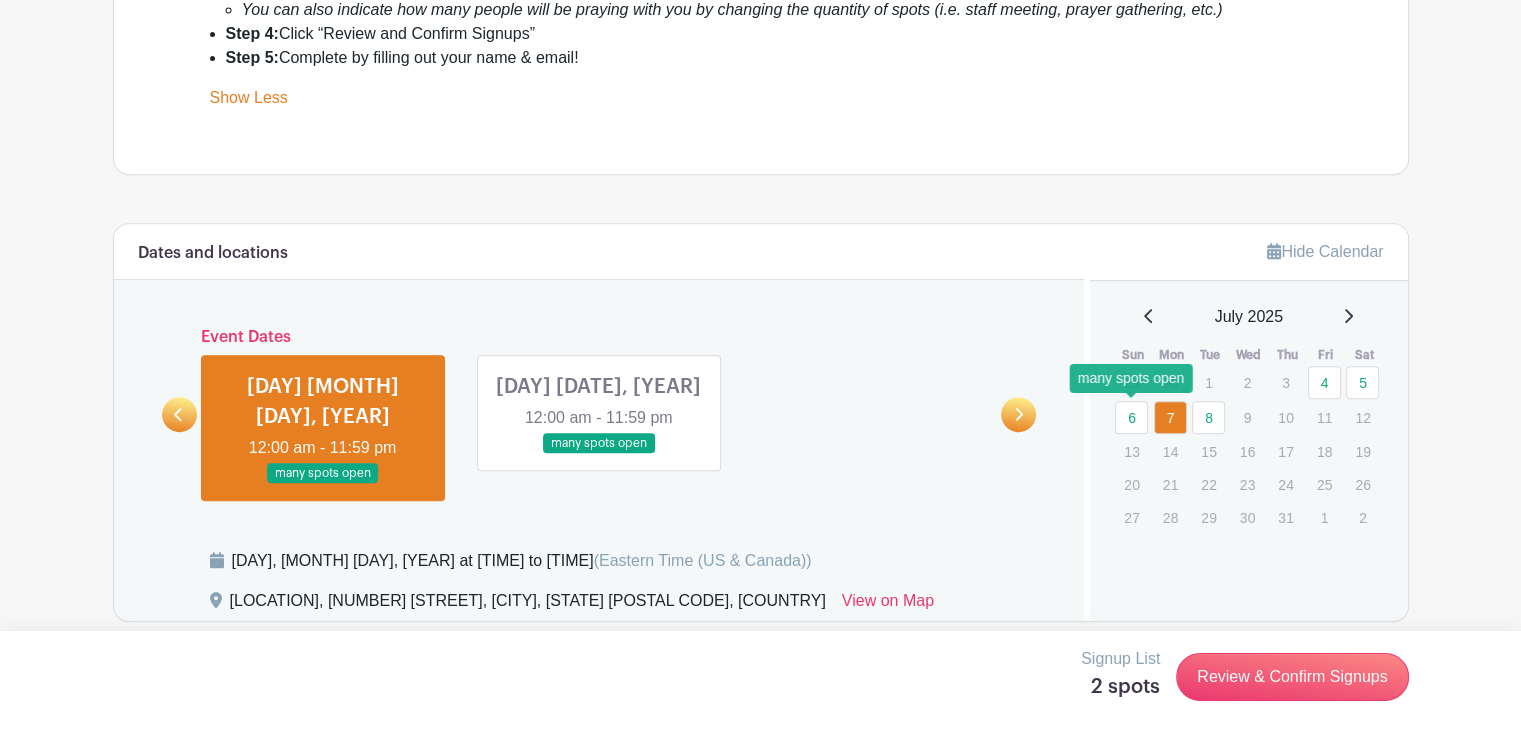 click on "6" at bounding box center (1131, 417) 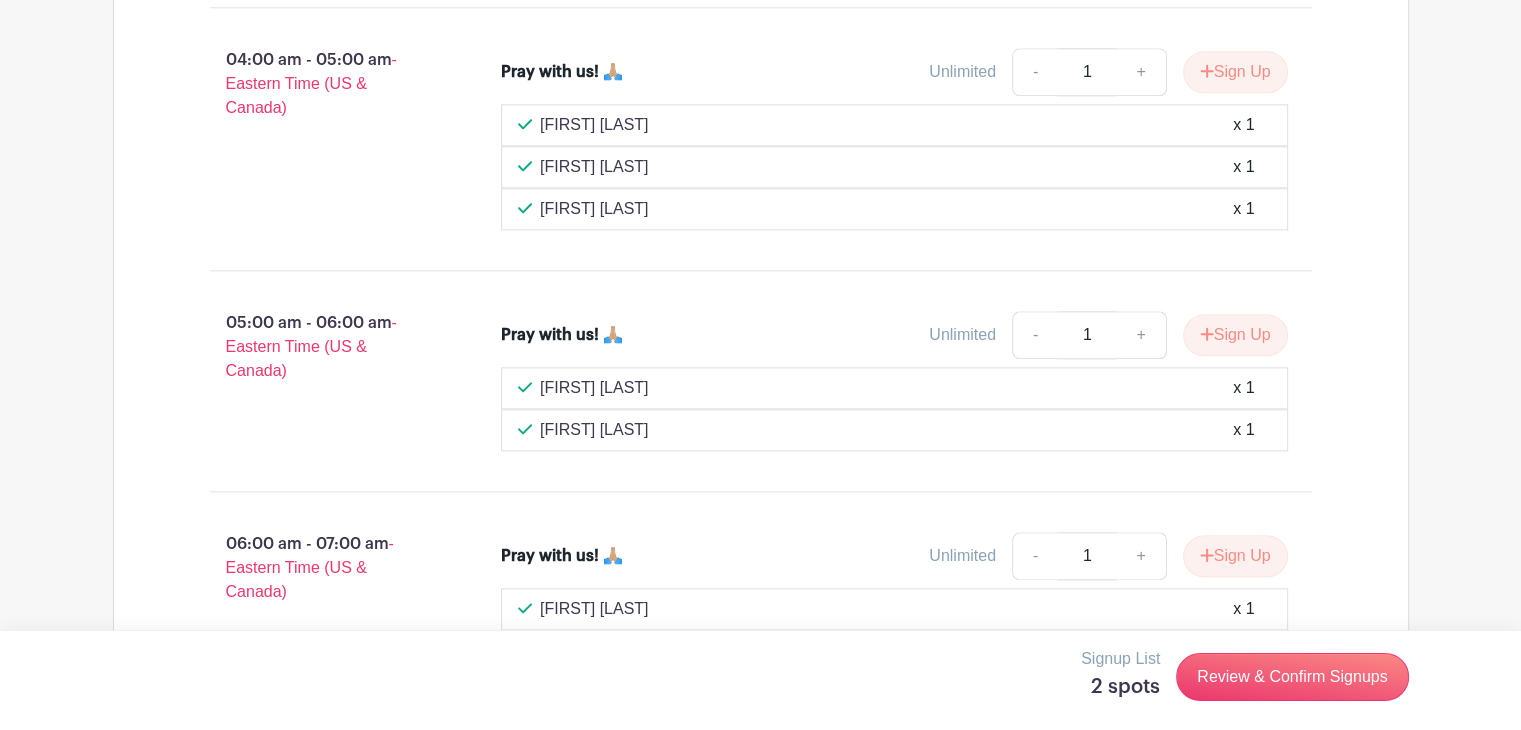 scroll, scrollTop: 2500, scrollLeft: 0, axis: vertical 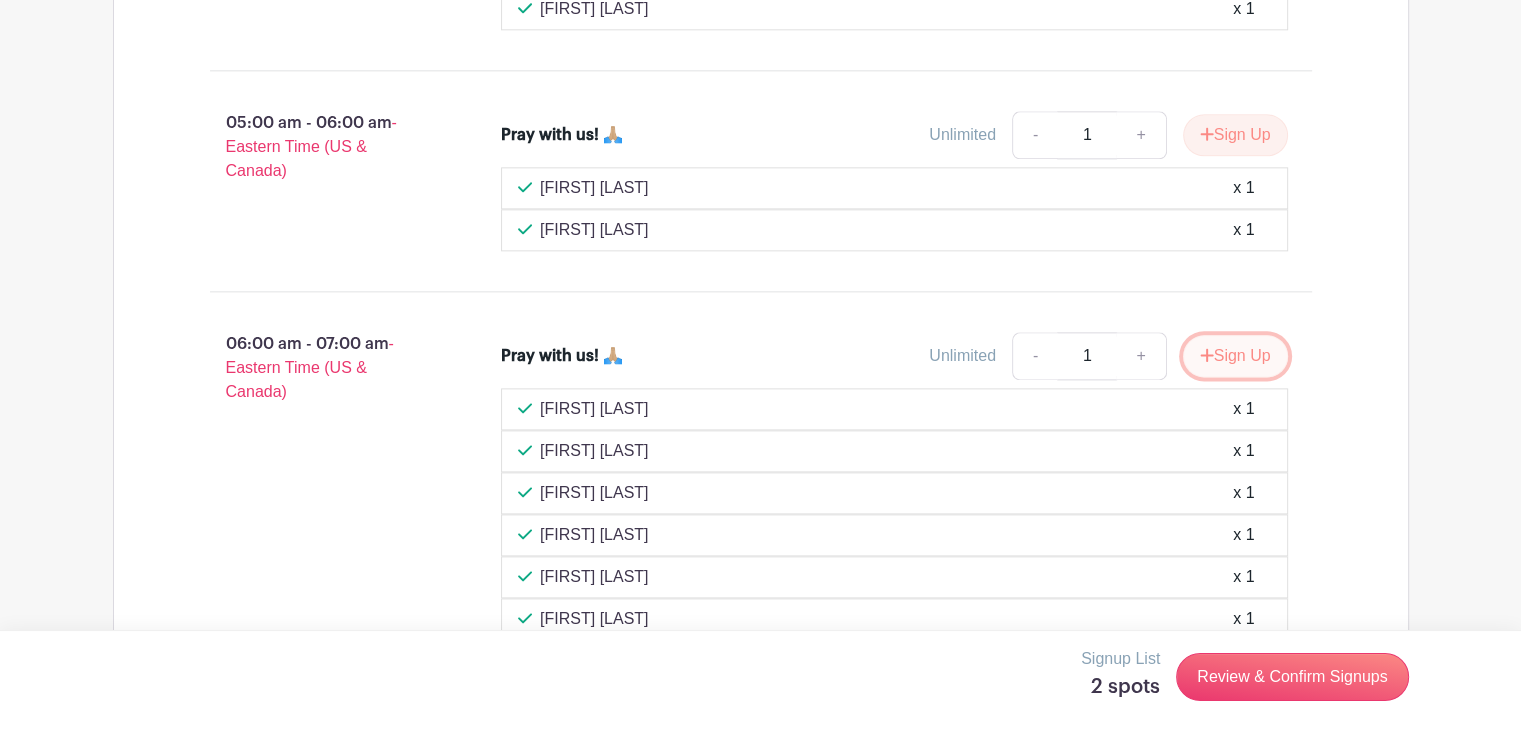click on "Sign Up" at bounding box center [1235, 356] 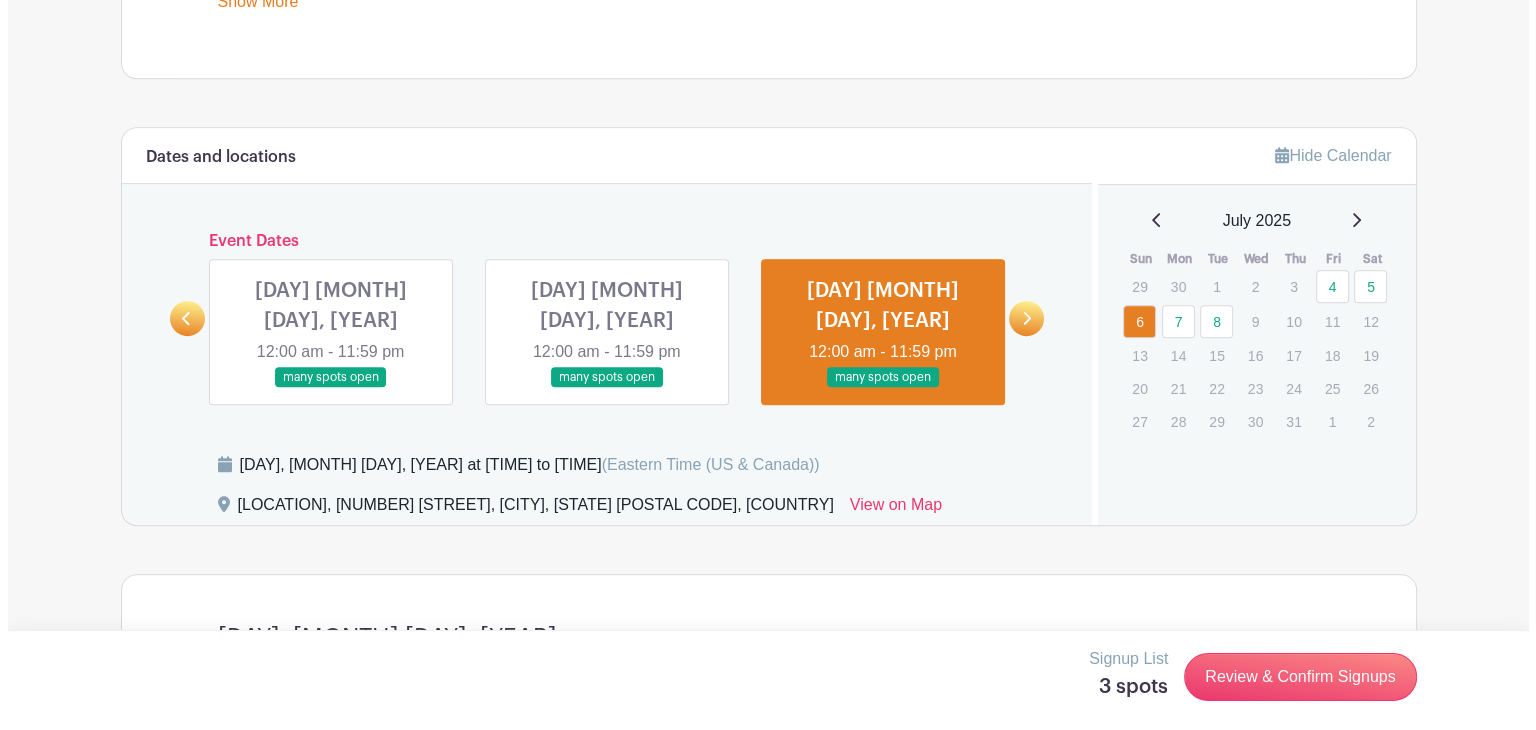 scroll, scrollTop: 900, scrollLeft: 0, axis: vertical 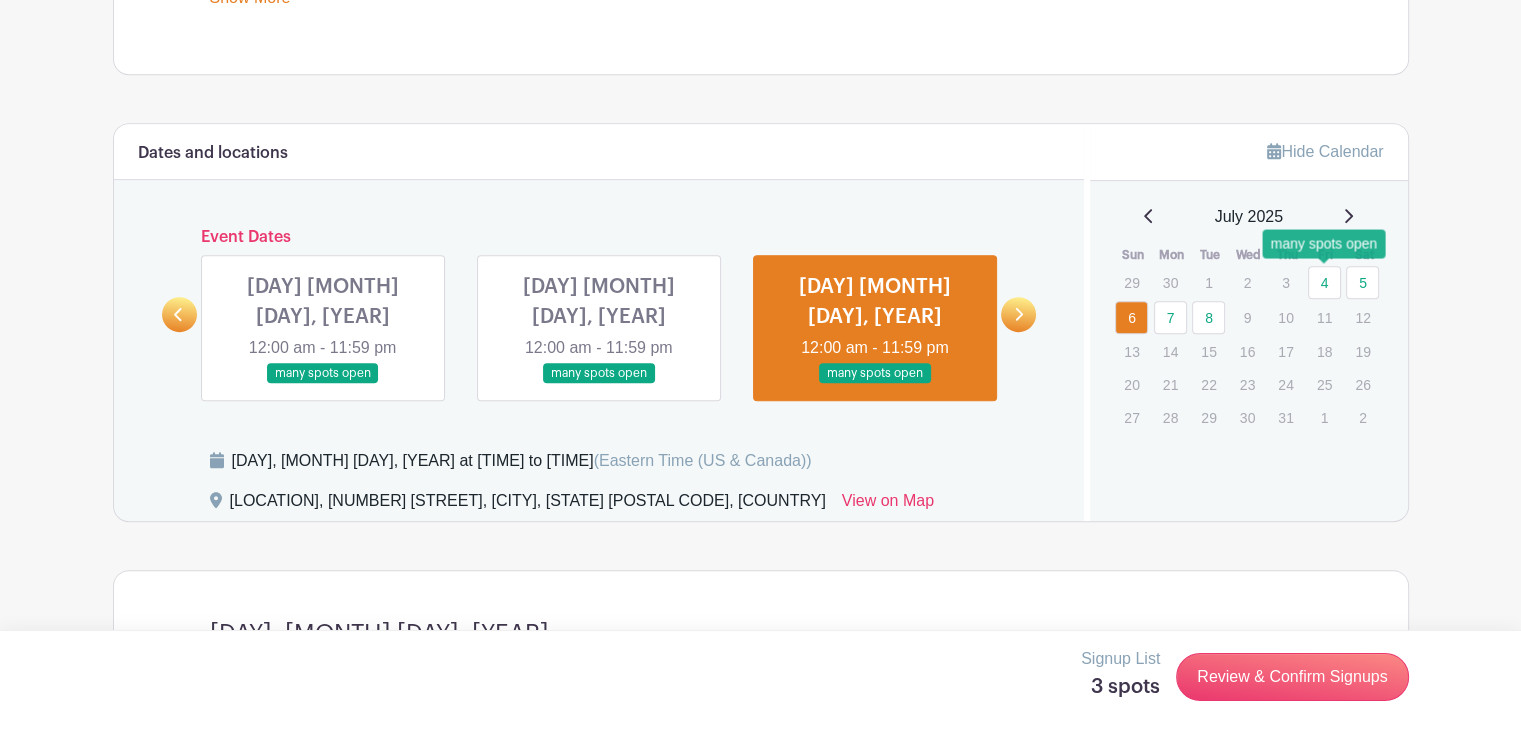 click on "4" at bounding box center [1324, 282] 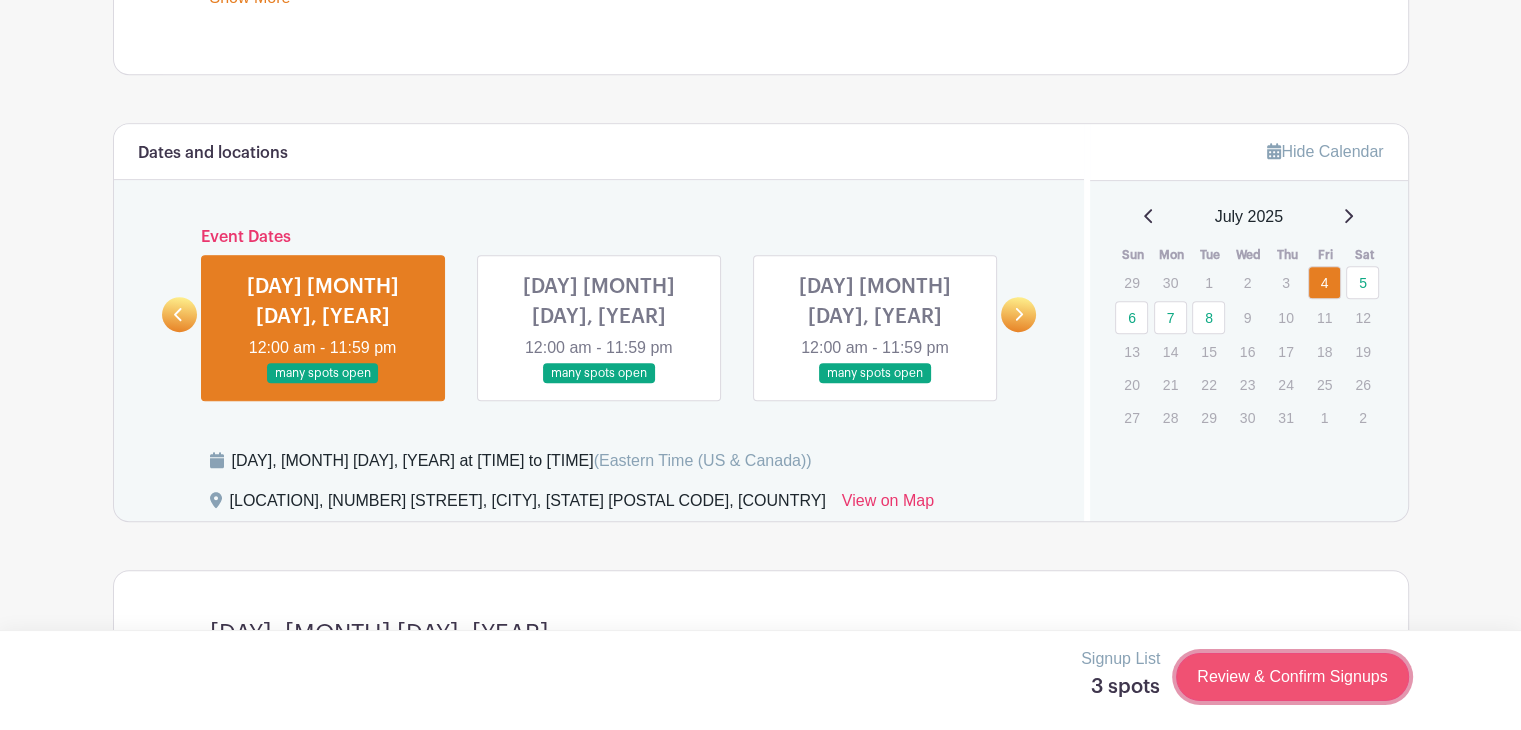 click on "Review & Confirm Signups" at bounding box center (1292, 677) 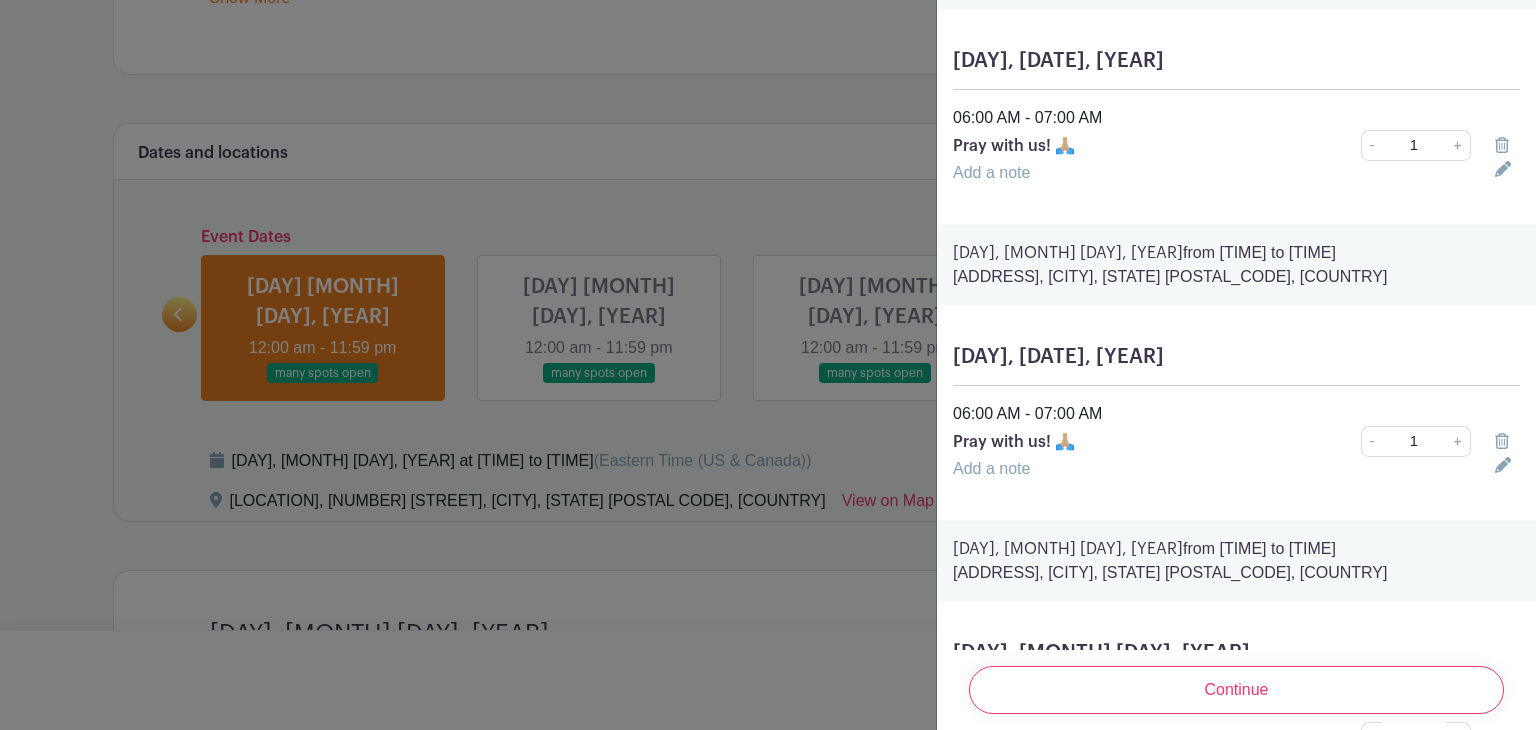 scroll, scrollTop: 0, scrollLeft: 0, axis: both 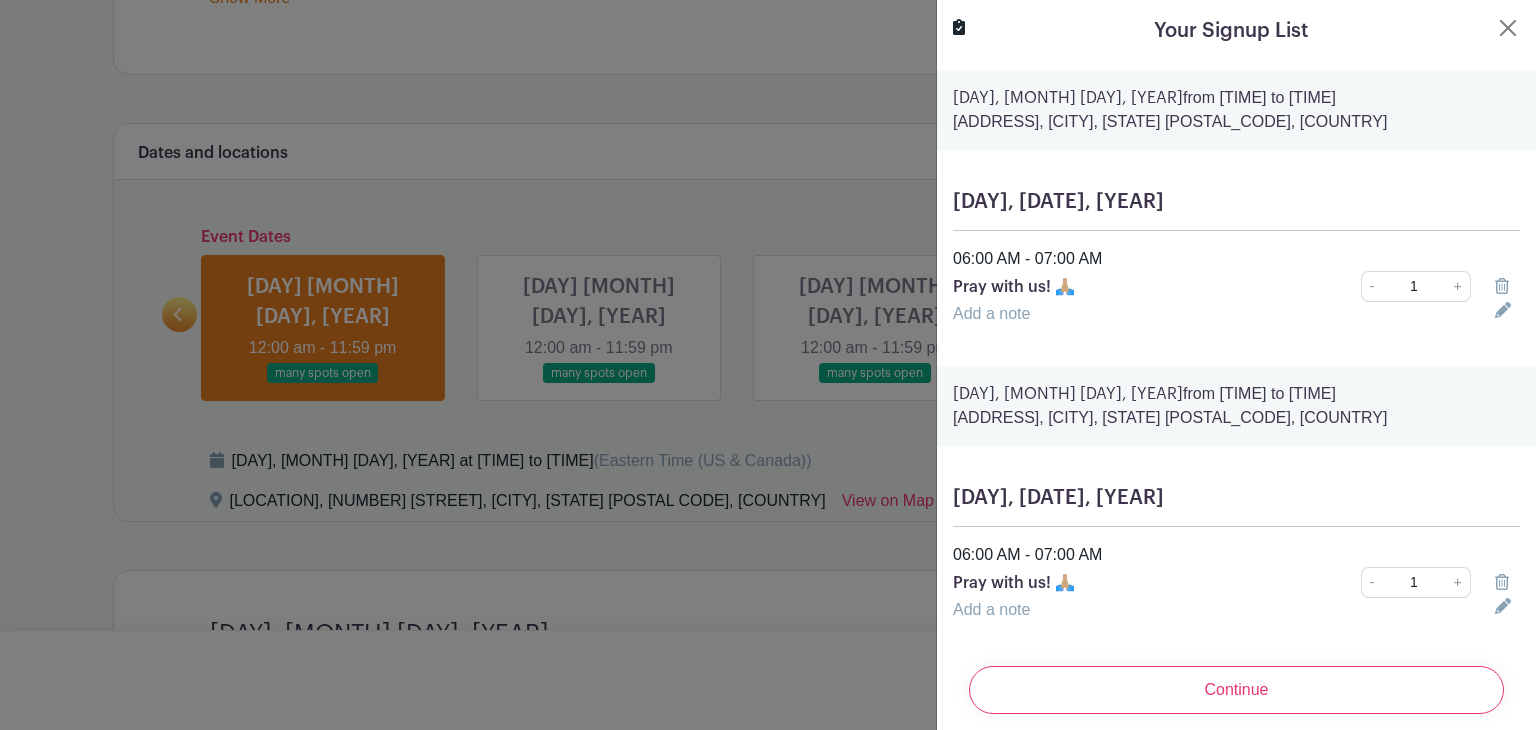 drag, startPoint x: 1106, startPoint y: 101, endPoint x: 1316, endPoint y: 144, distance: 214.35718 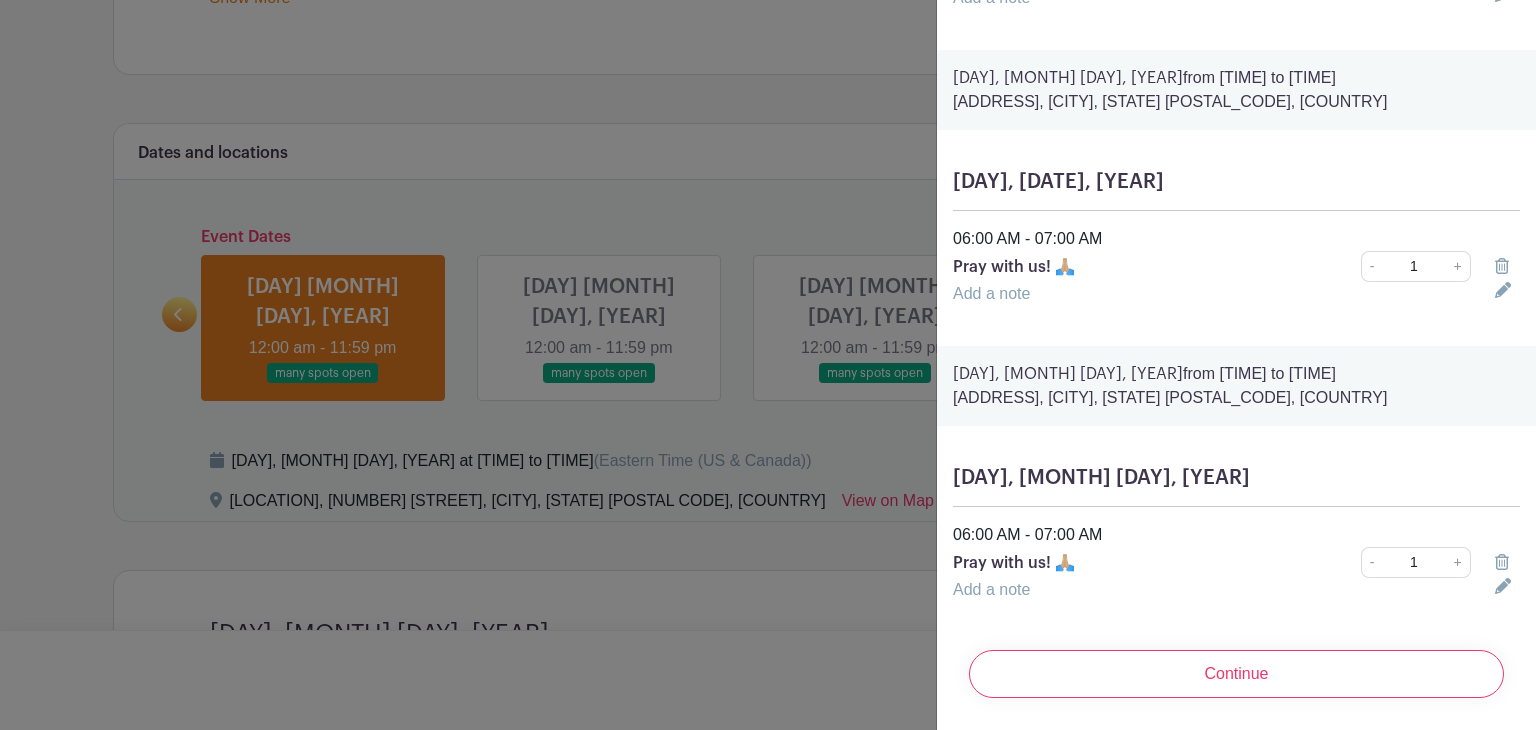 scroll, scrollTop: 333, scrollLeft: 0, axis: vertical 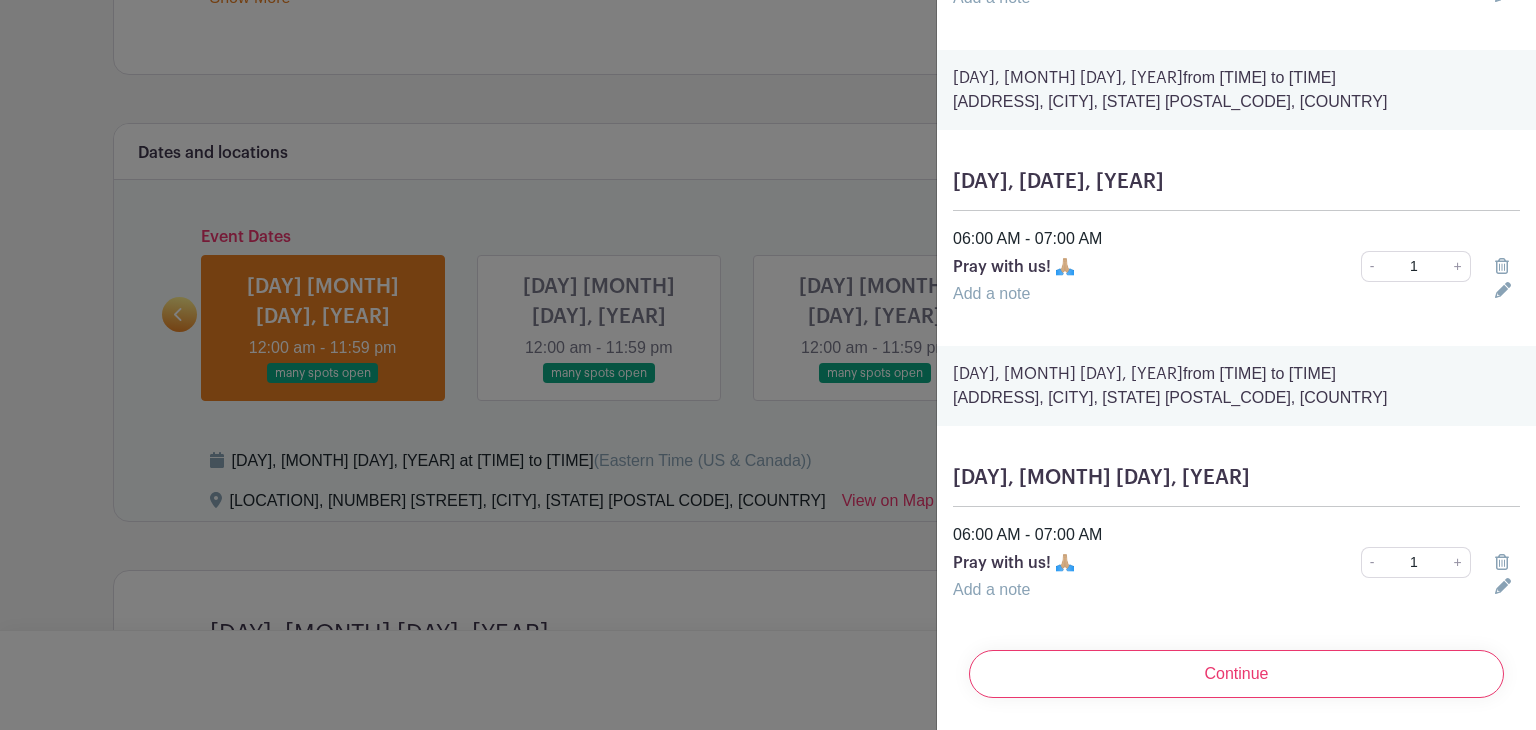 click on "Continue" at bounding box center (1236, 674) 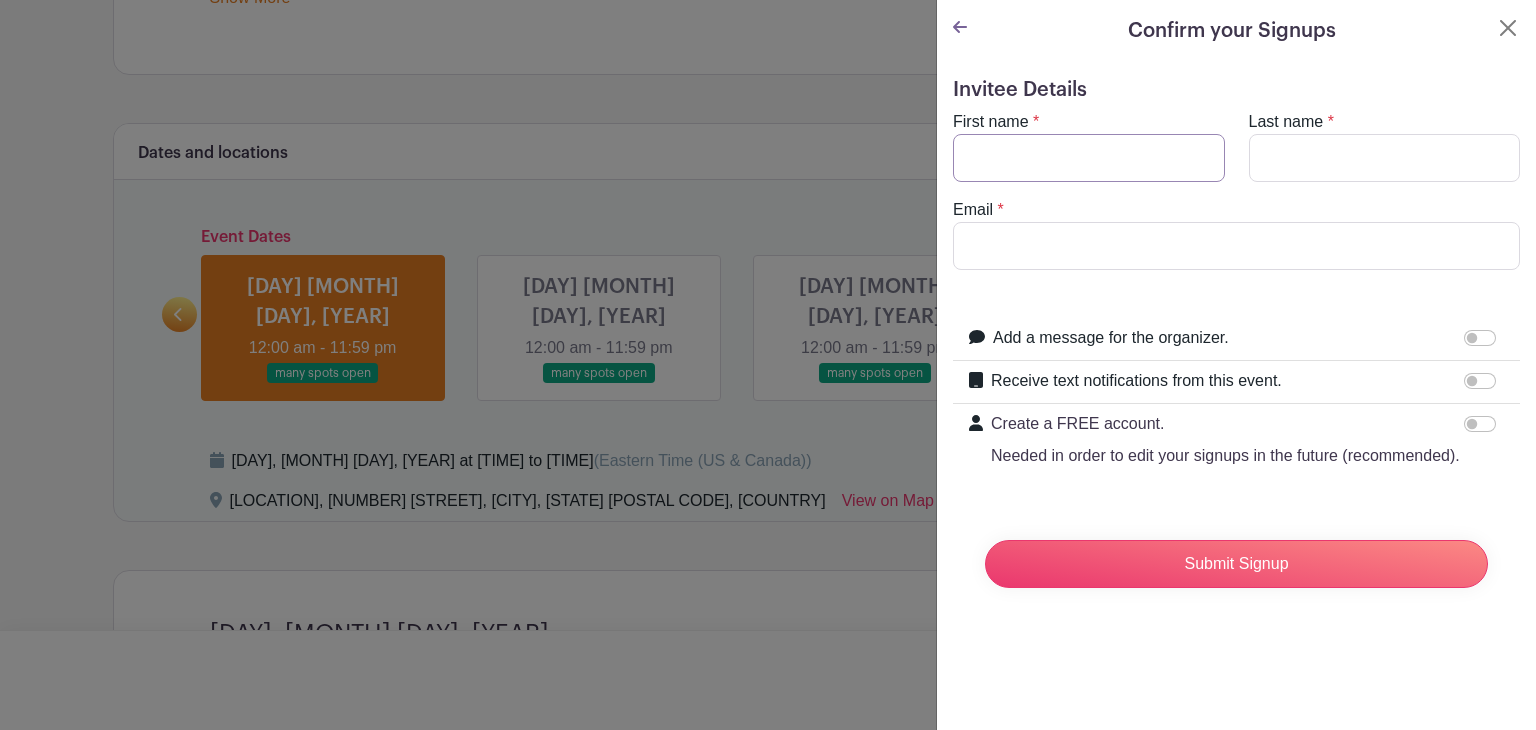 click on "First name" at bounding box center (1089, 158) 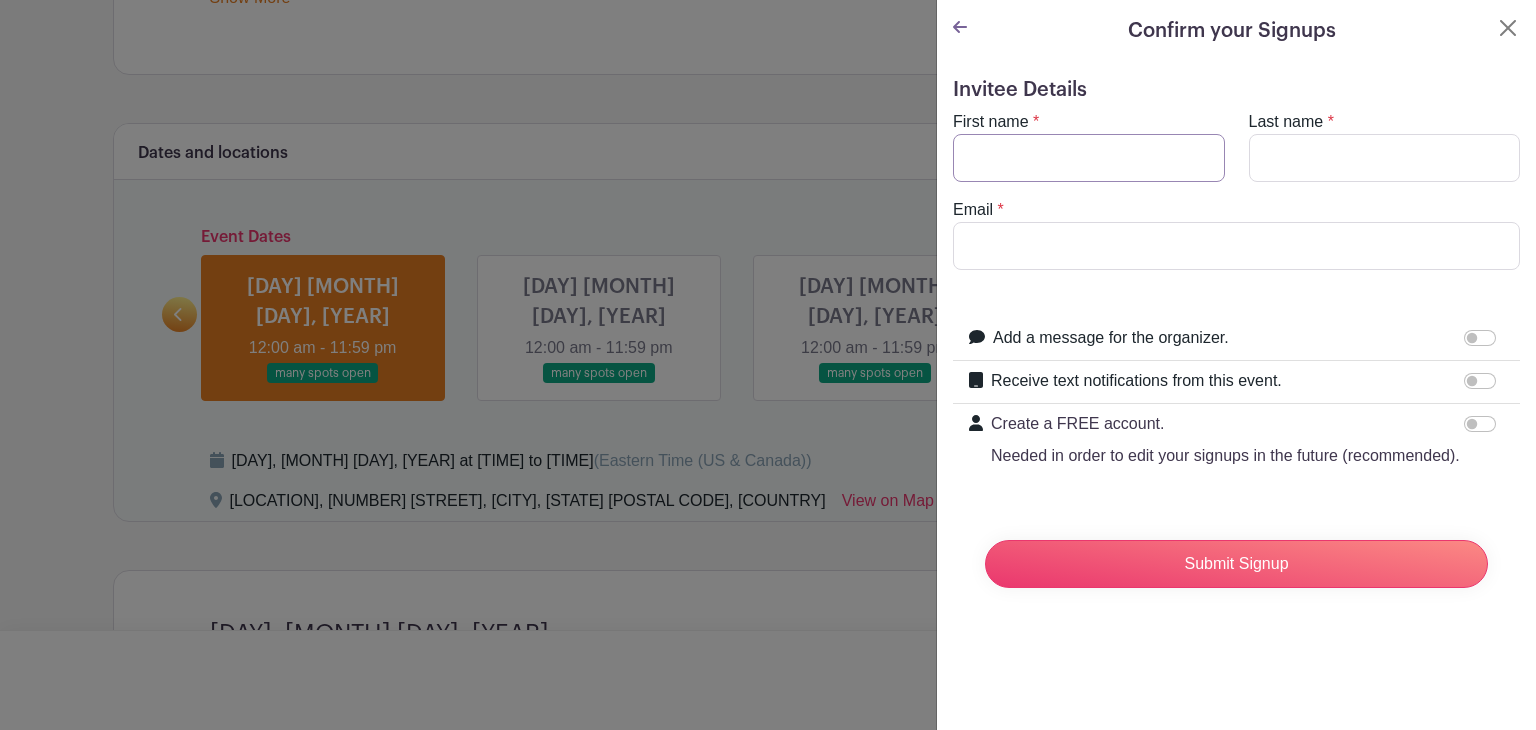 type on "[FIRST]" 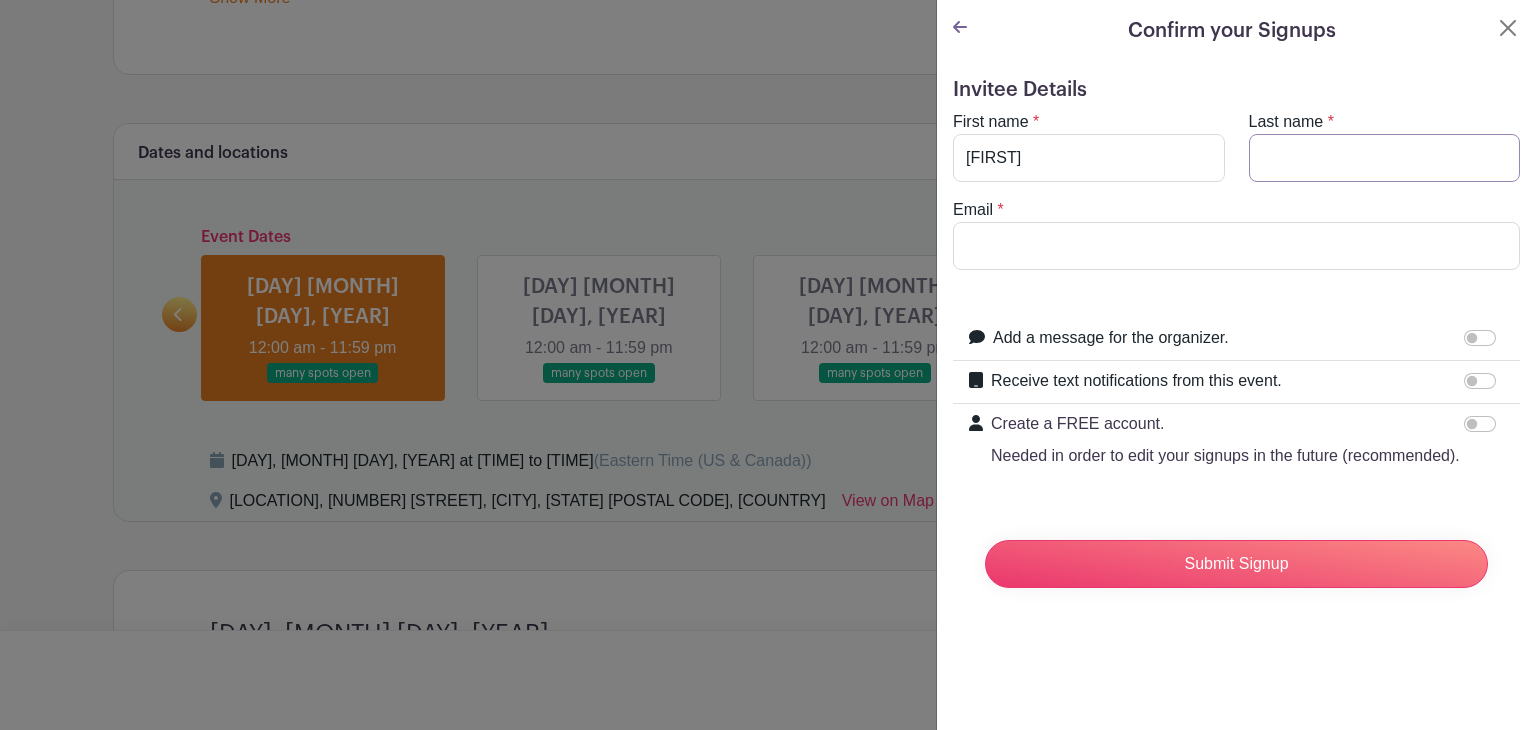 type on "[LAST]" 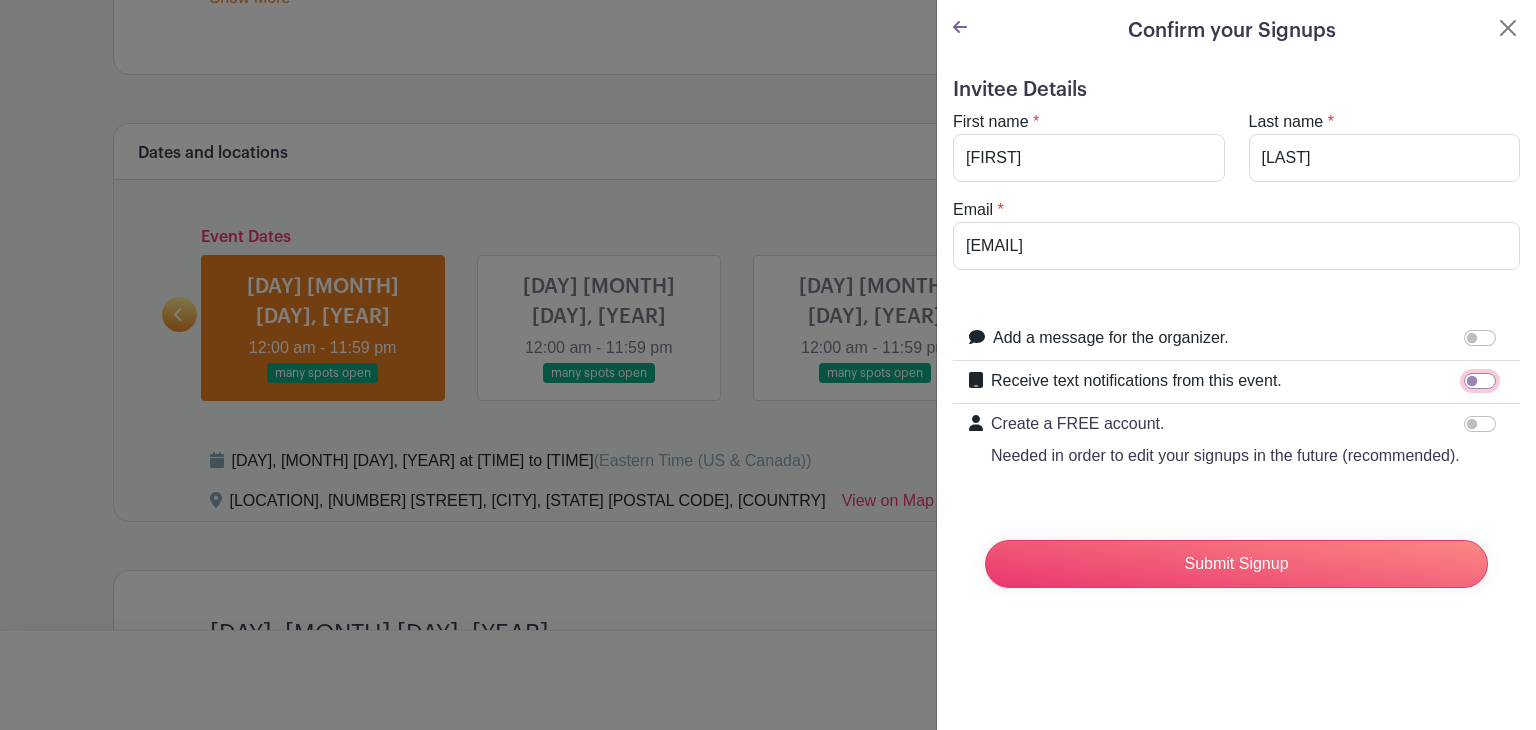 click on "Receive text notifications from this event." at bounding box center [1480, 381] 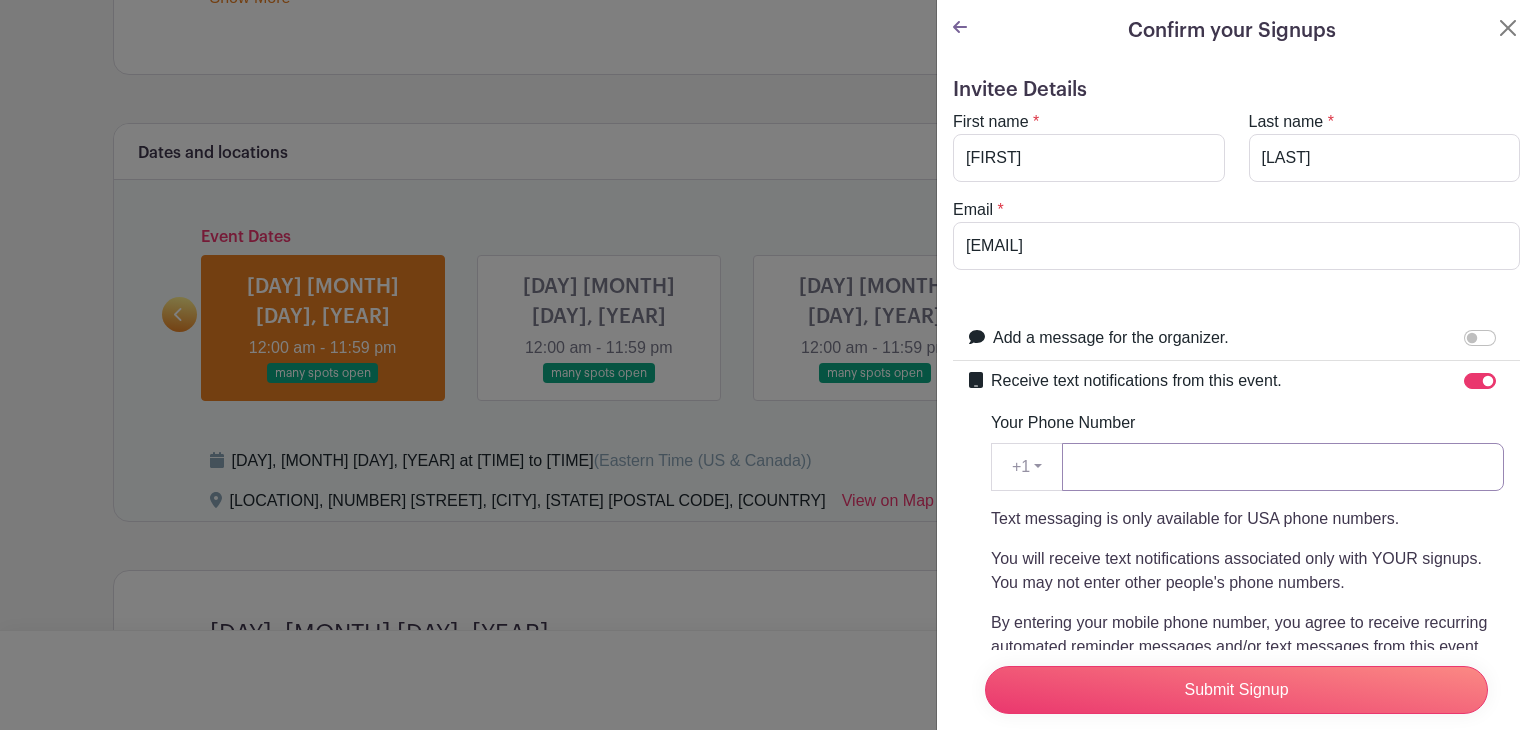 click on "Your Phone Number" at bounding box center [1283, 467] 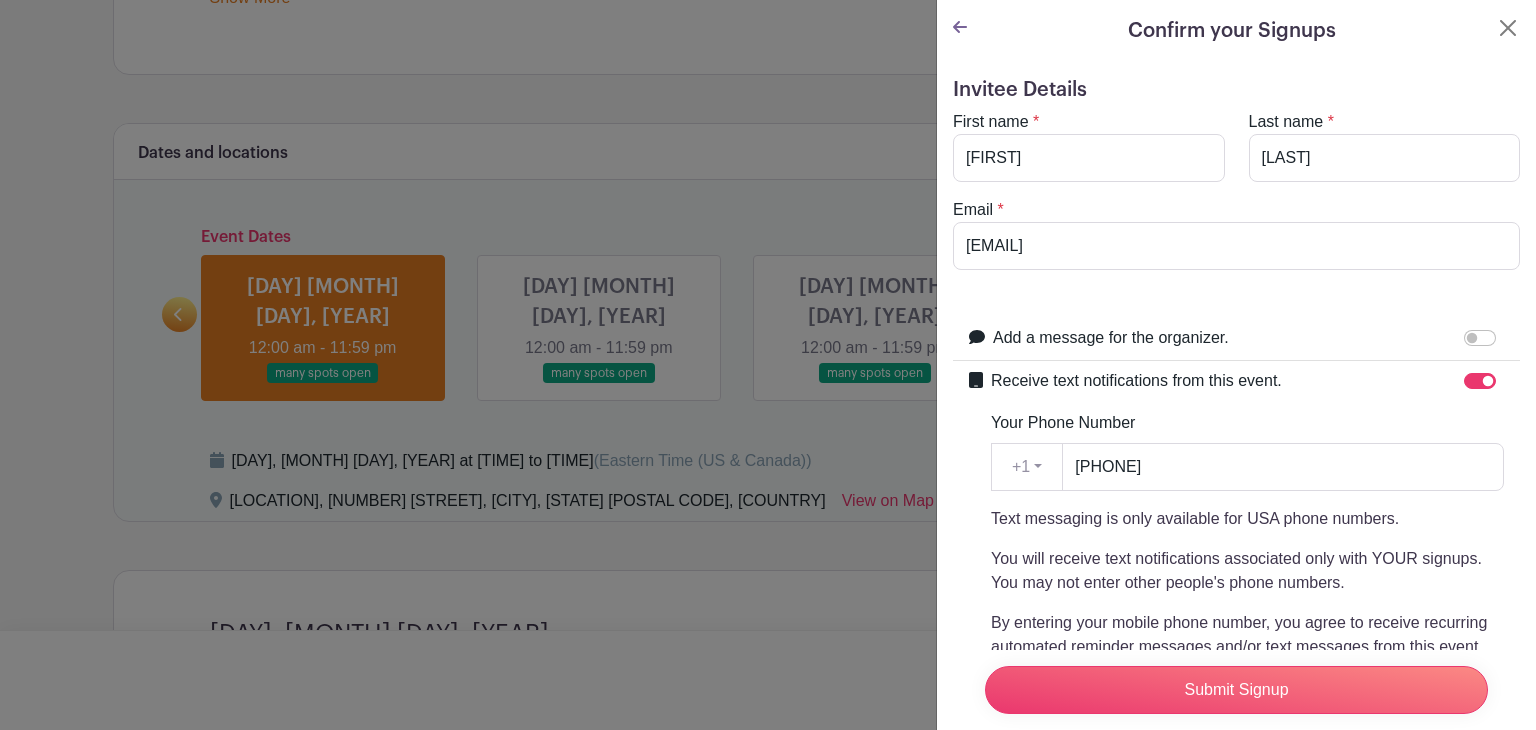 click on "Add a message for the organizer.
Your message" at bounding box center (1236, 339) 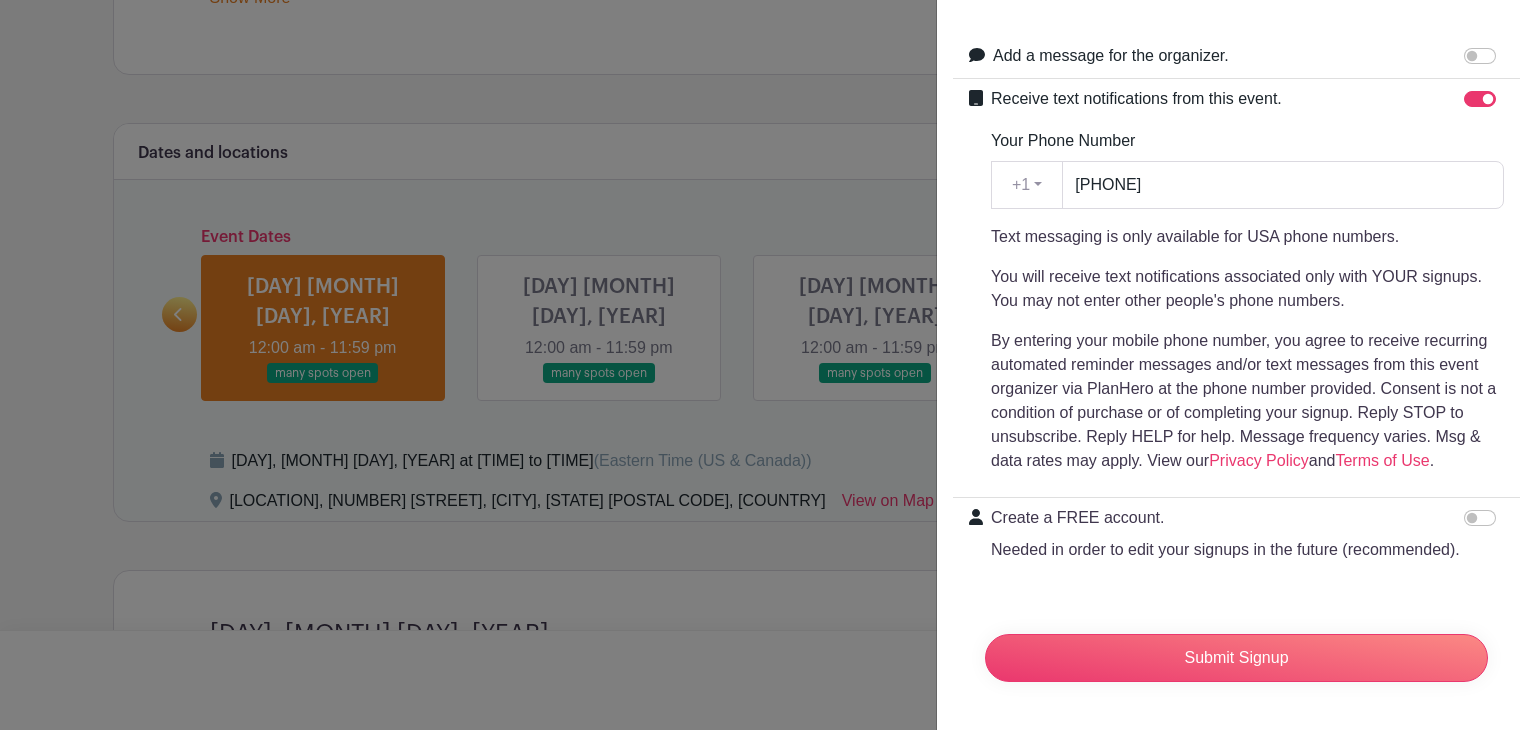scroll, scrollTop: 320, scrollLeft: 0, axis: vertical 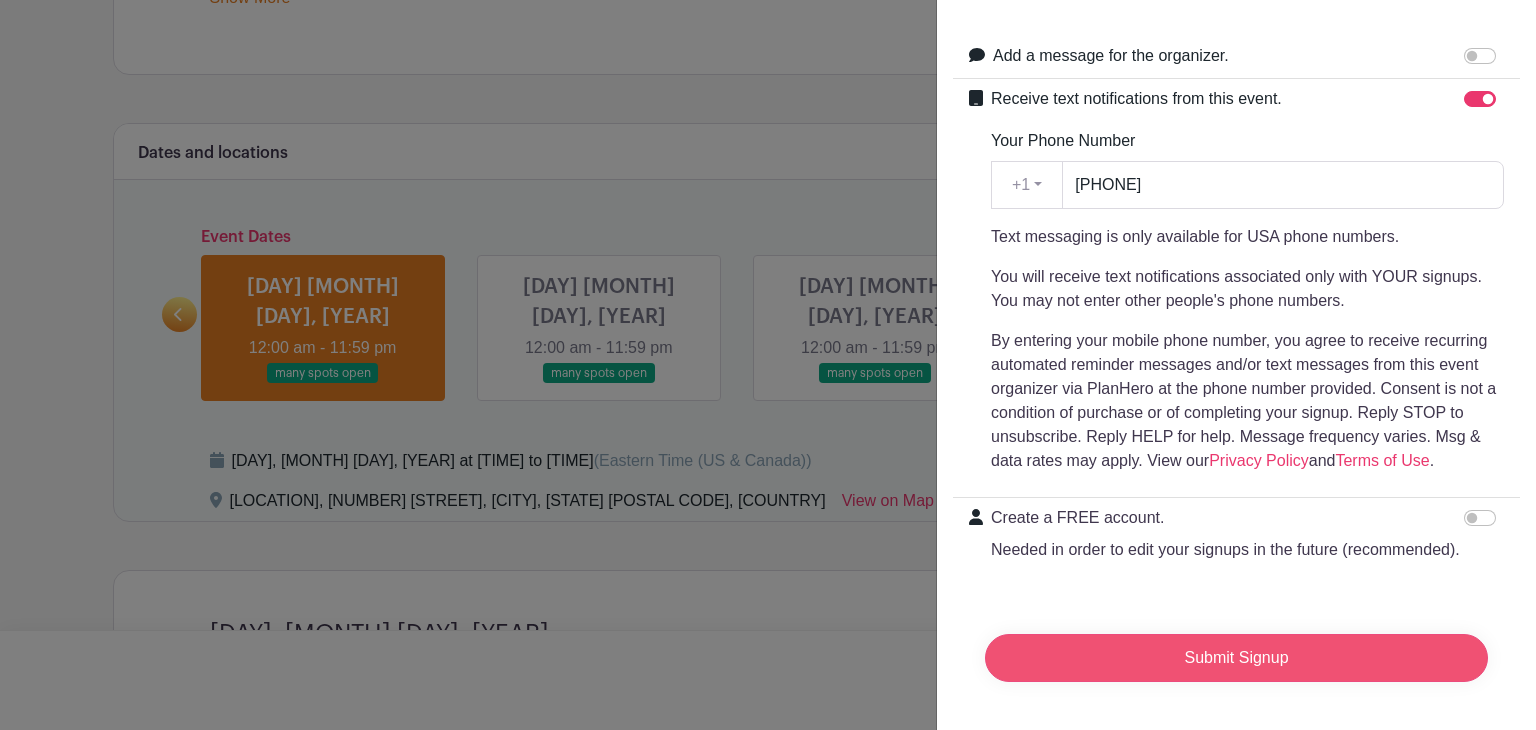 click on "Submit Signup" at bounding box center (1236, 658) 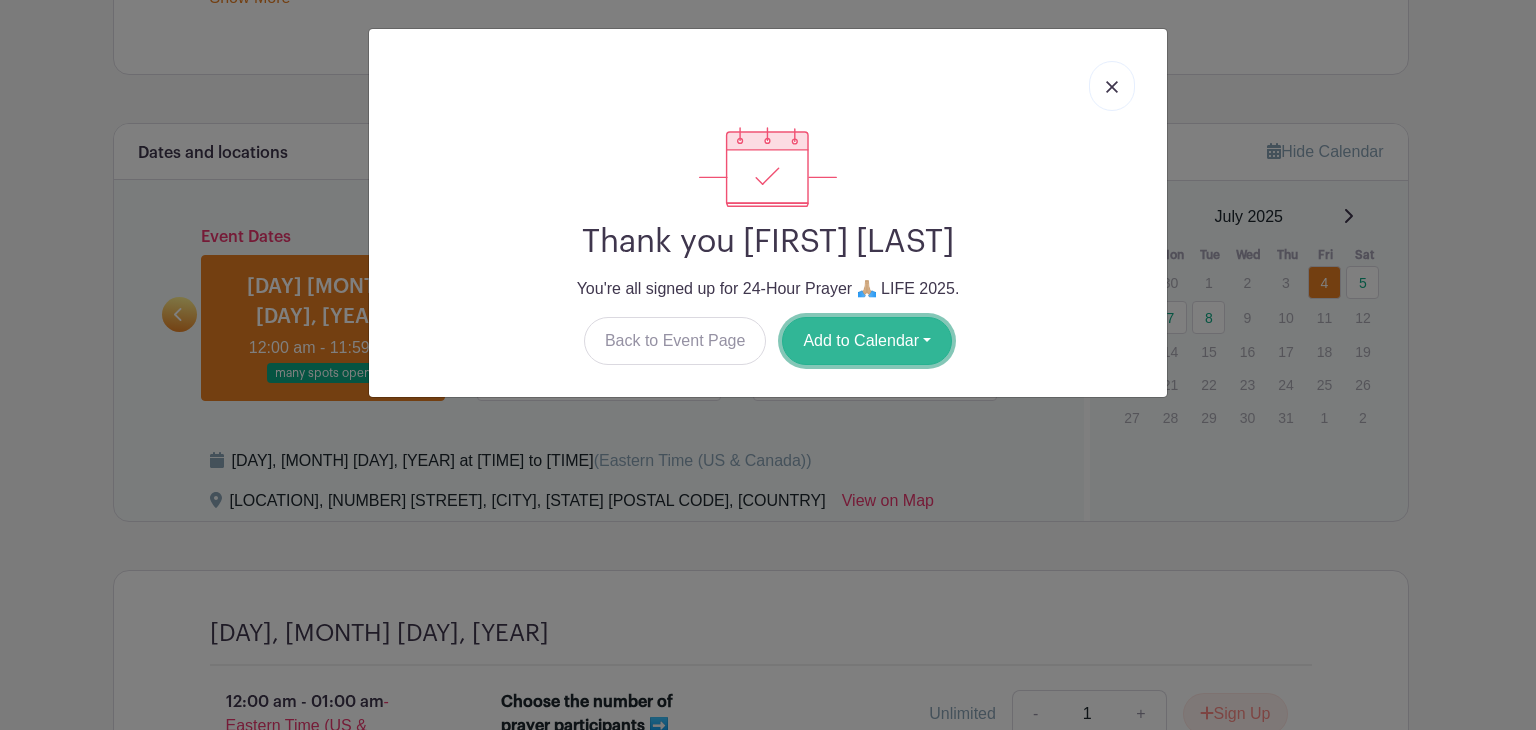 click on "Add to Calendar" at bounding box center [867, 341] 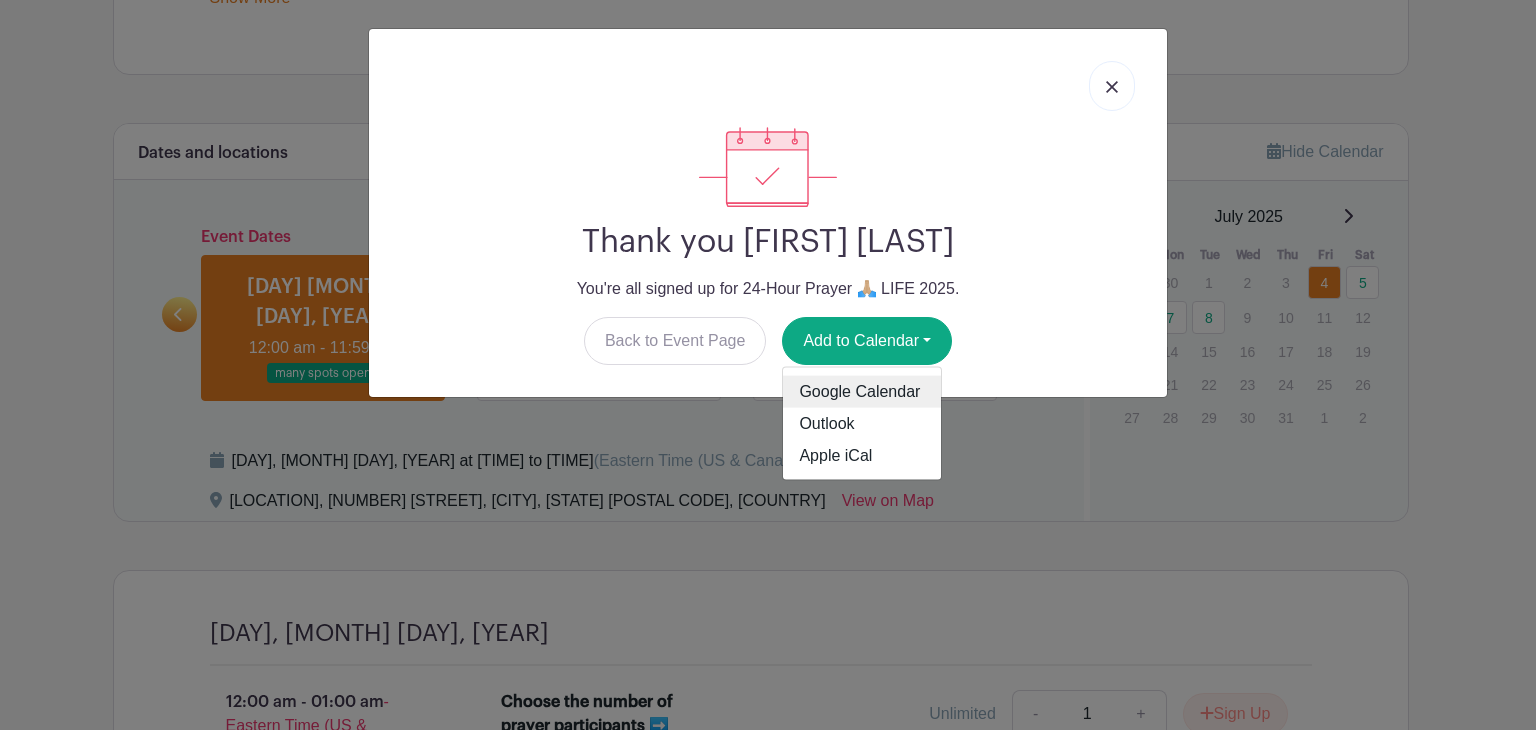 click on "Google Calendar" at bounding box center [862, 392] 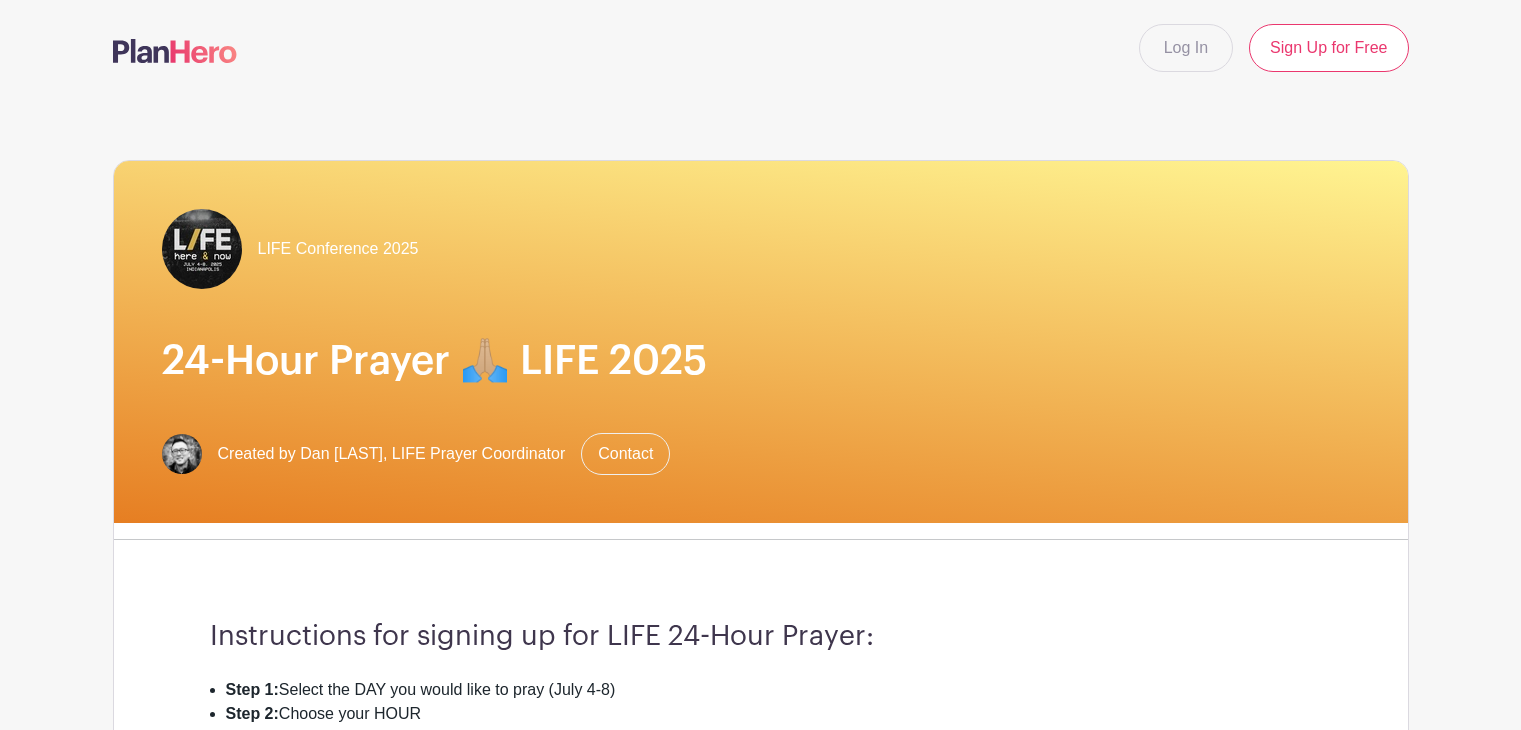 scroll, scrollTop: 0, scrollLeft: 0, axis: both 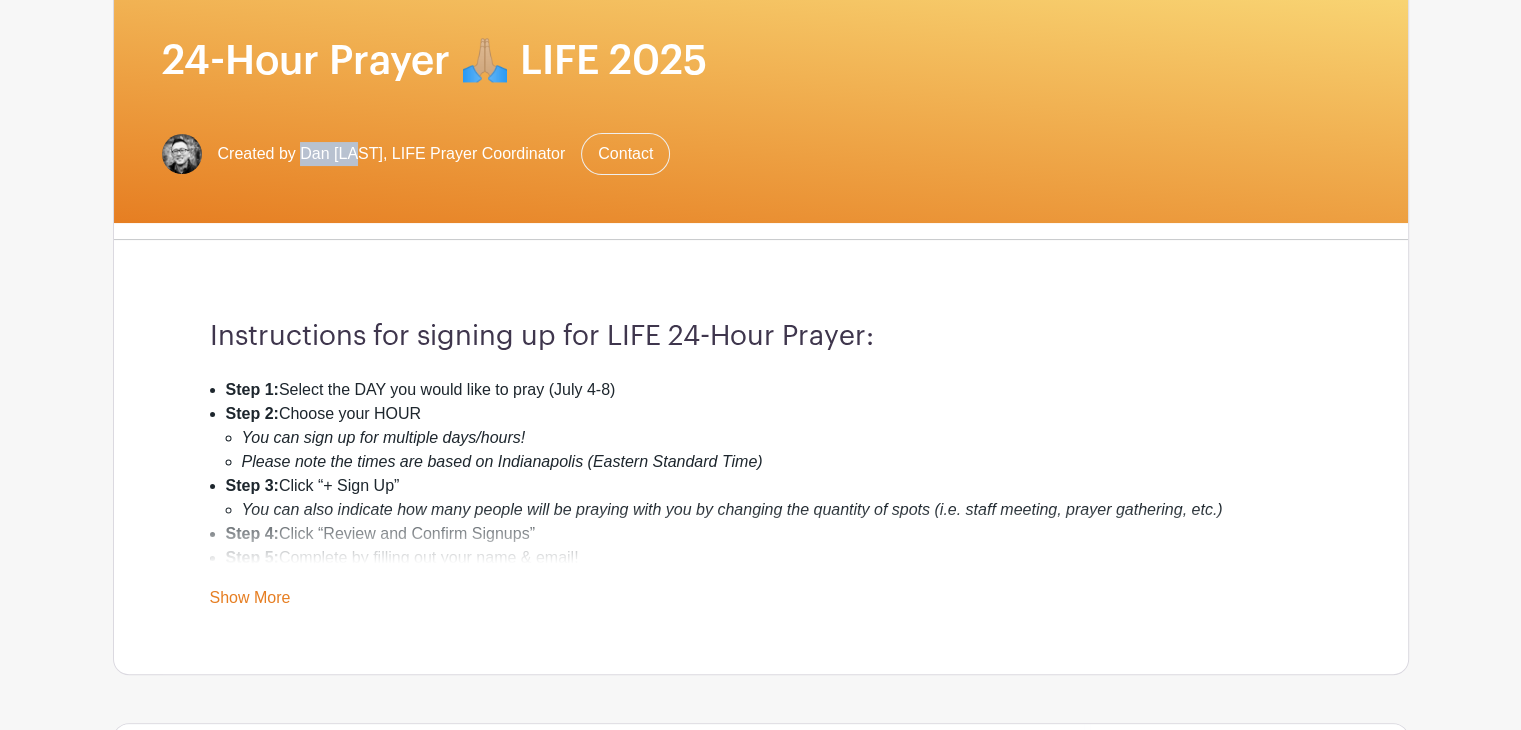 drag, startPoint x: 303, startPoint y: 154, endPoint x: 361, endPoint y: 154, distance: 58 